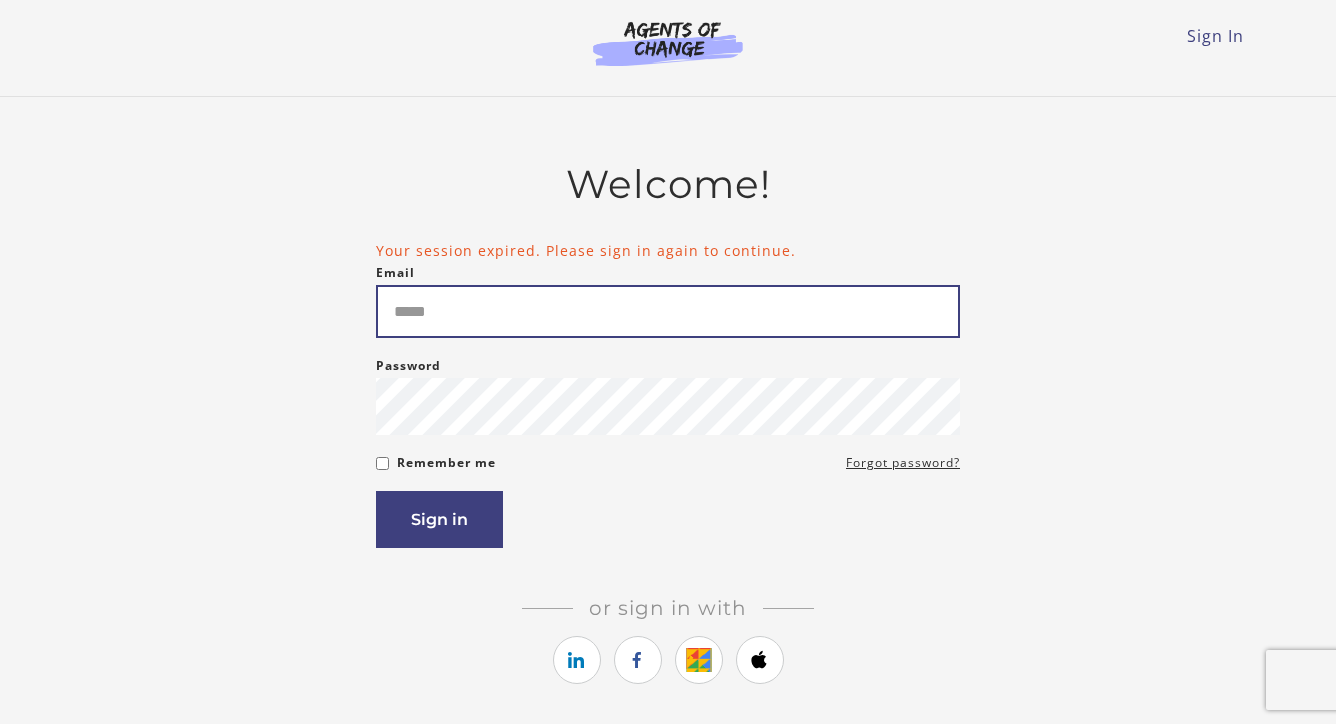 scroll, scrollTop: 0, scrollLeft: 0, axis: both 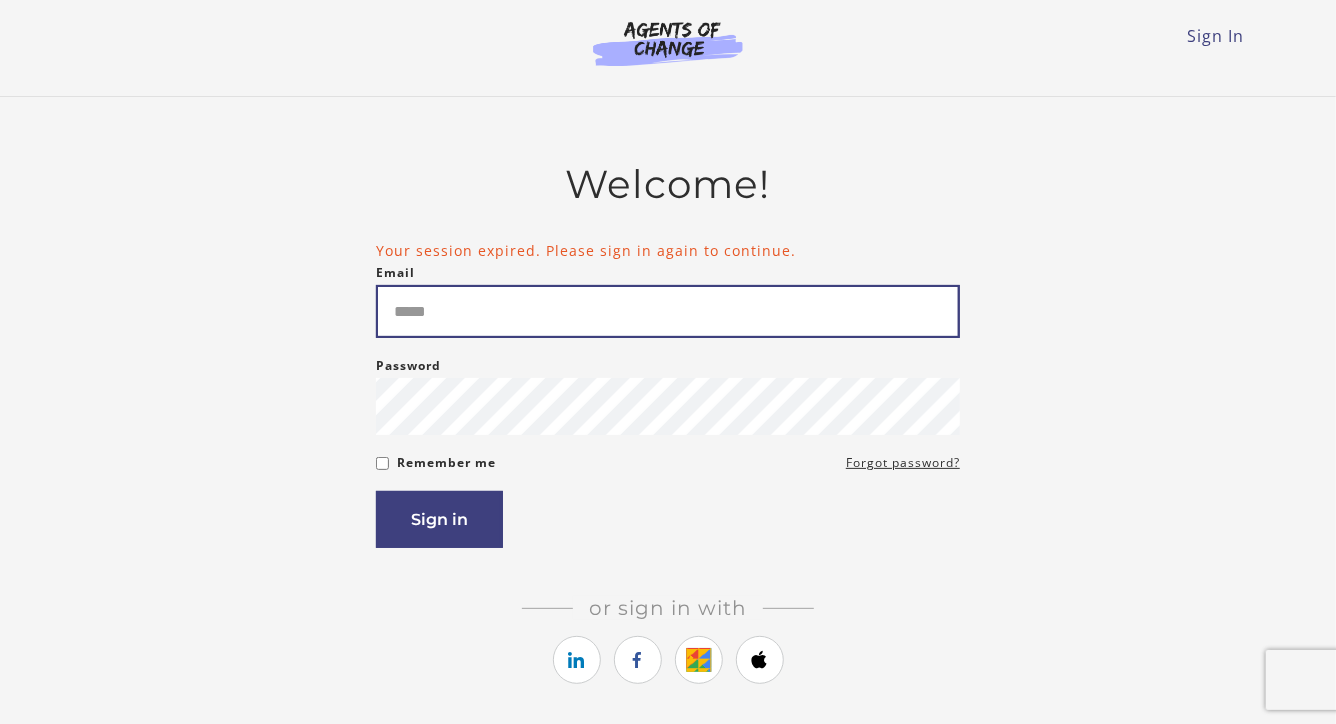 click on "Email" at bounding box center (668, 311) 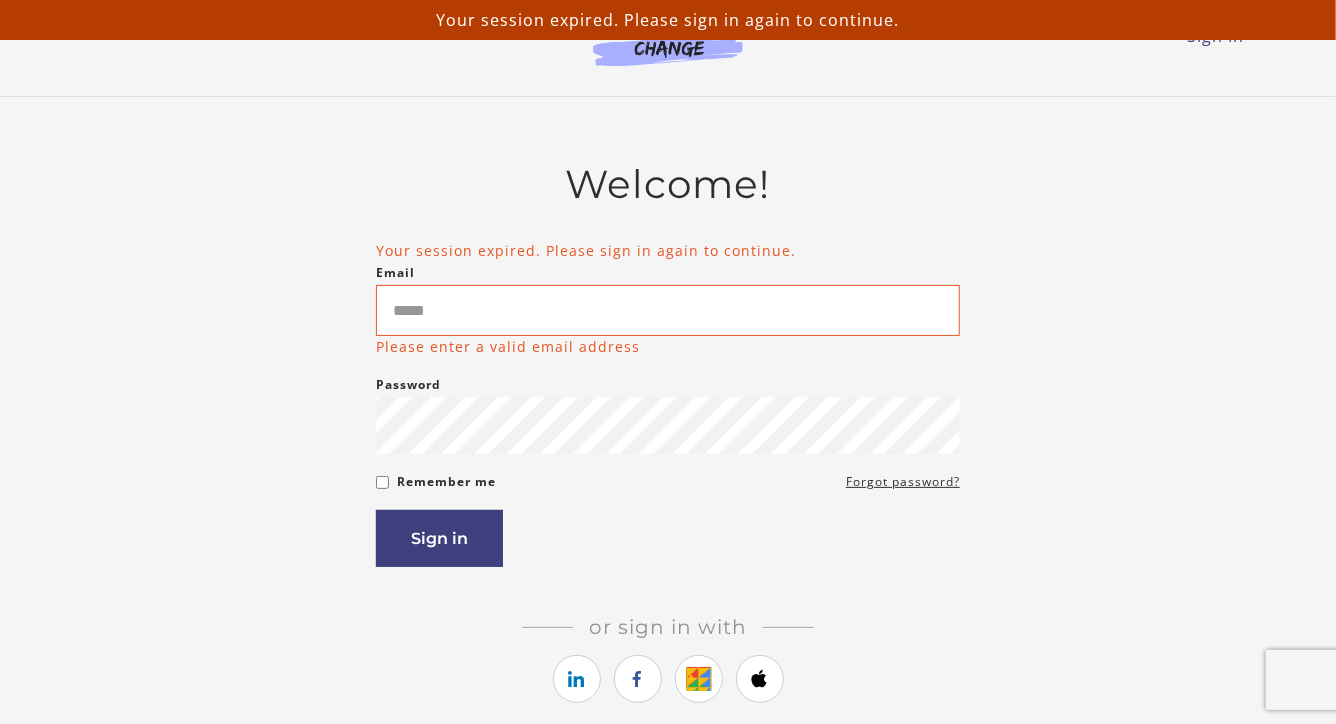 click on "Welcome!
Your session expired. Please sign in again to continue.
Email
Please enter a valid email address
Password
Password must be at least 8 characters
Remember me
Forgot password?
If you are a human, ignore this field
Sign in
Or sign in with
Or sign up with" at bounding box center [668, 463] 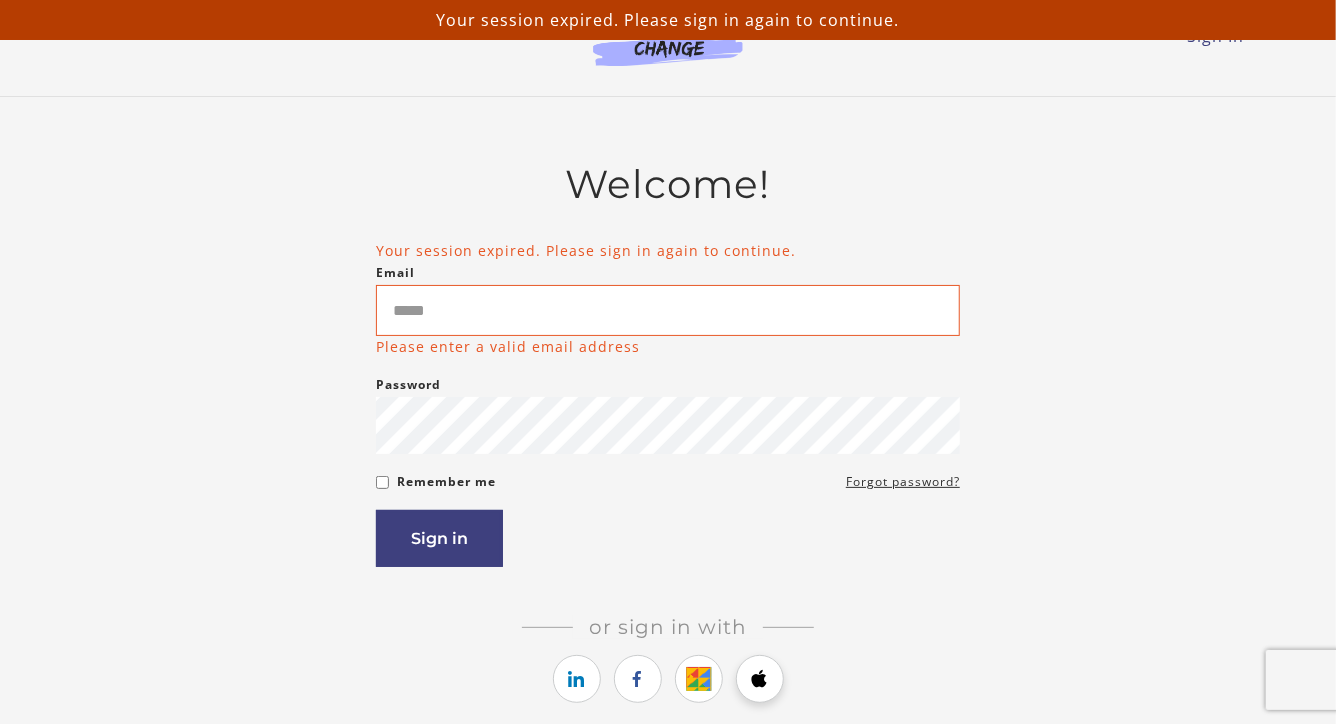 click at bounding box center [759, 679] 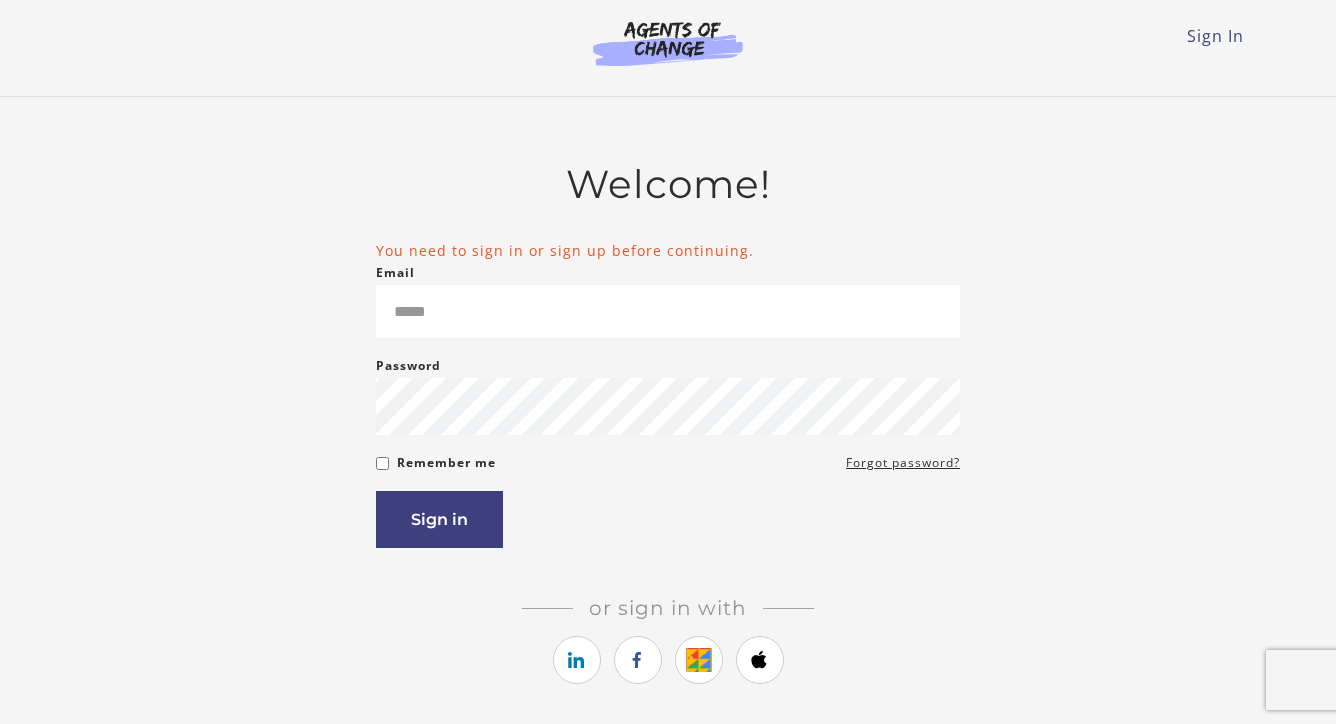 scroll, scrollTop: 0, scrollLeft: 0, axis: both 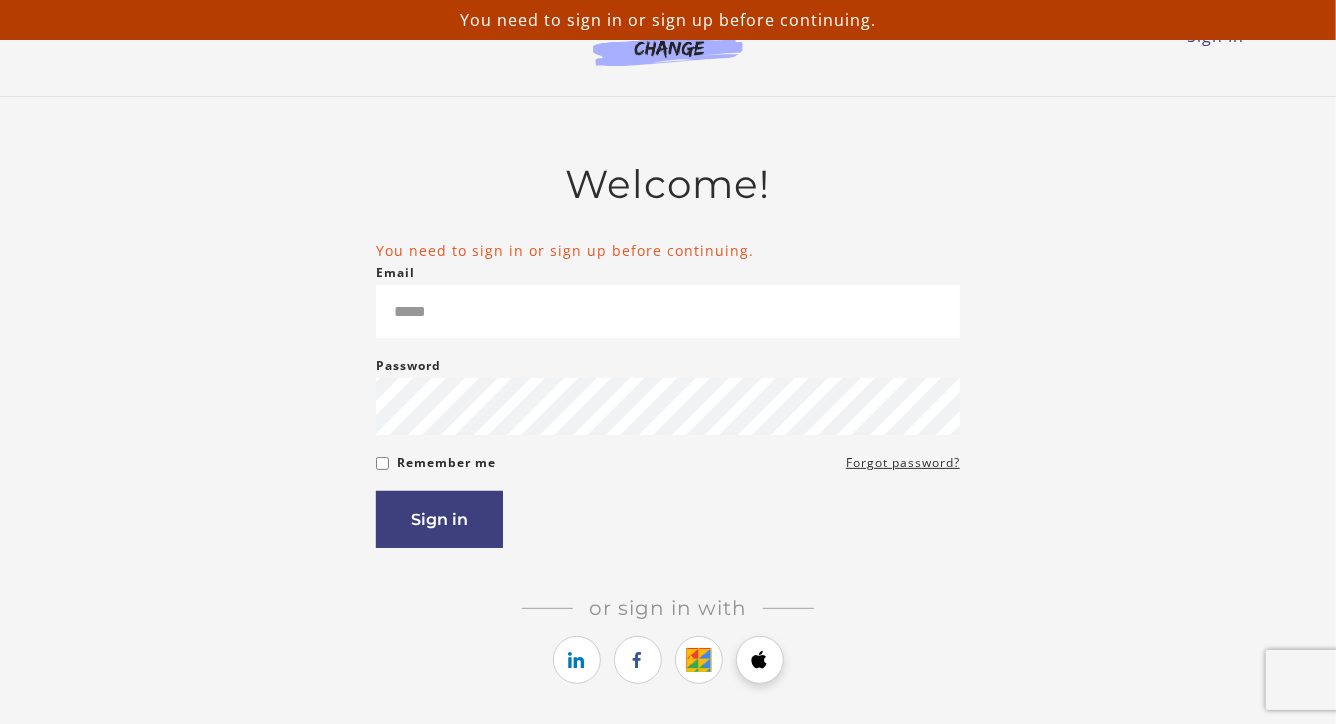 click at bounding box center (759, 660) 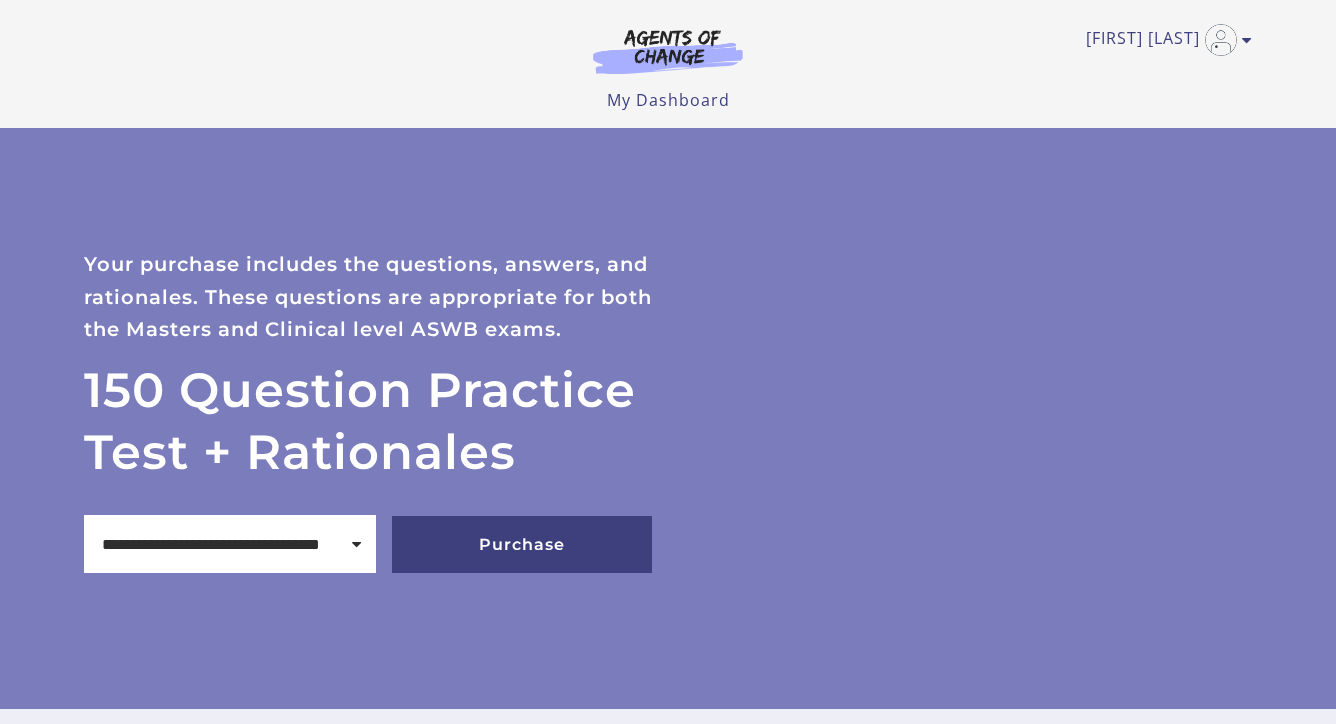 scroll, scrollTop: 0, scrollLeft: 0, axis: both 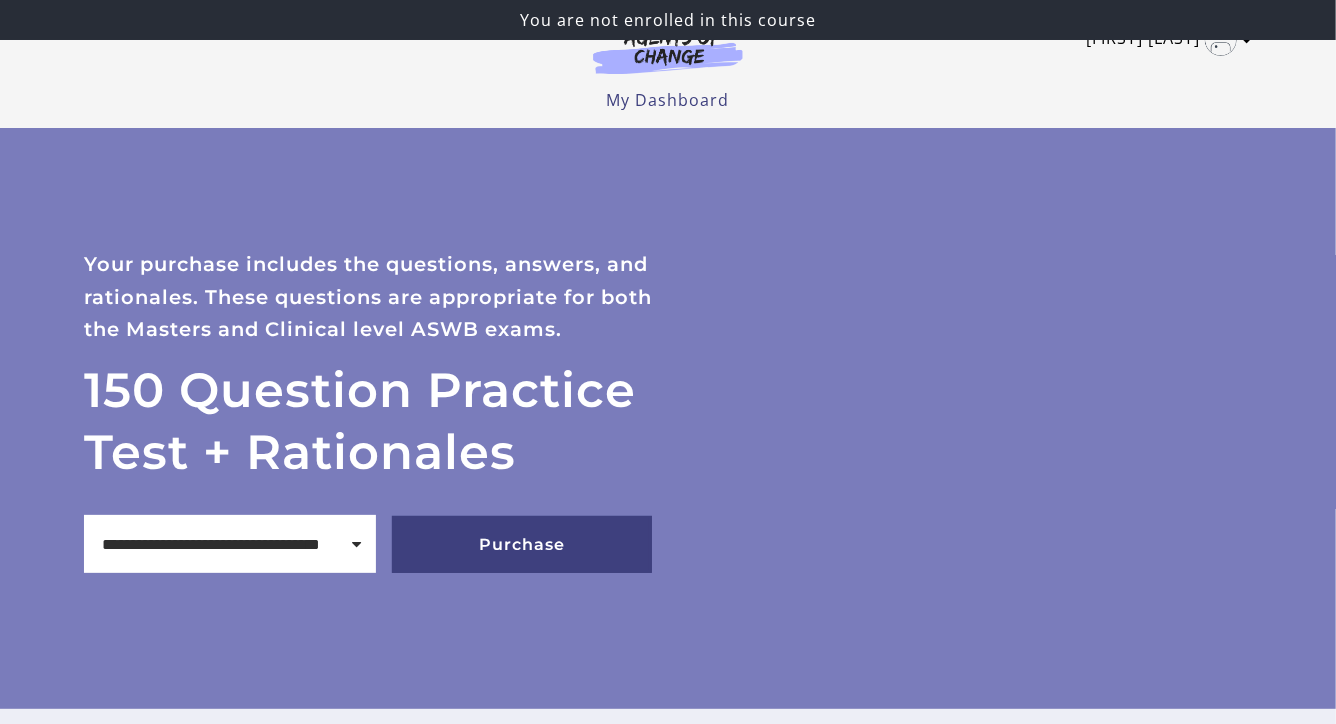 click on "[FIRST] [LAST]" at bounding box center (1164, 40) 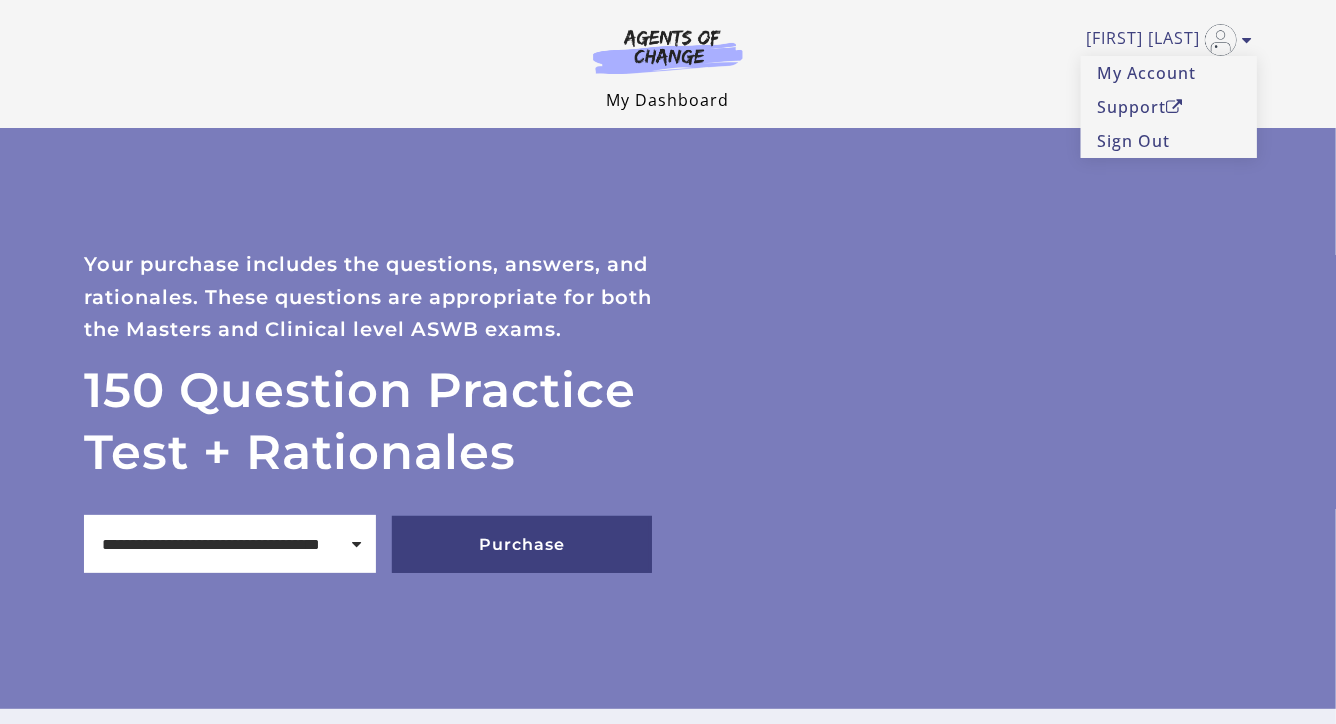 click on "My Dashboard" at bounding box center [668, 100] 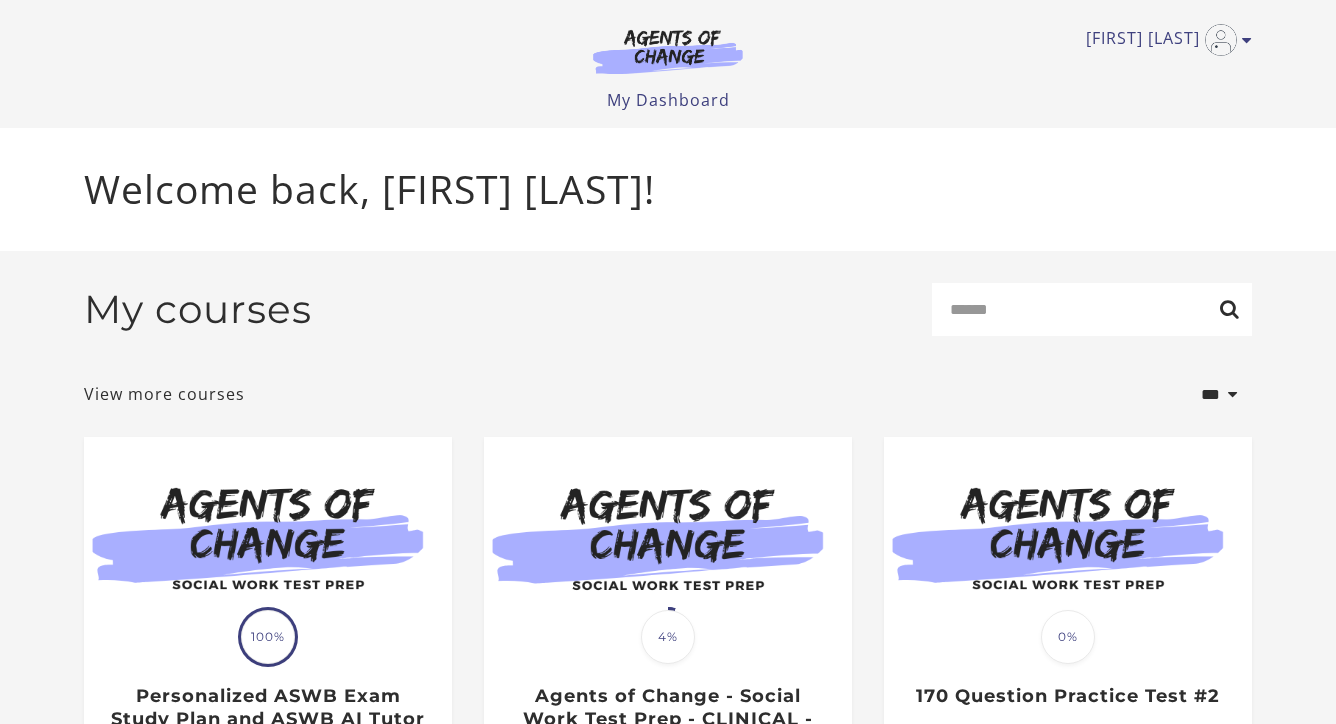 scroll, scrollTop: 0, scrollLeft: 0, axis: both 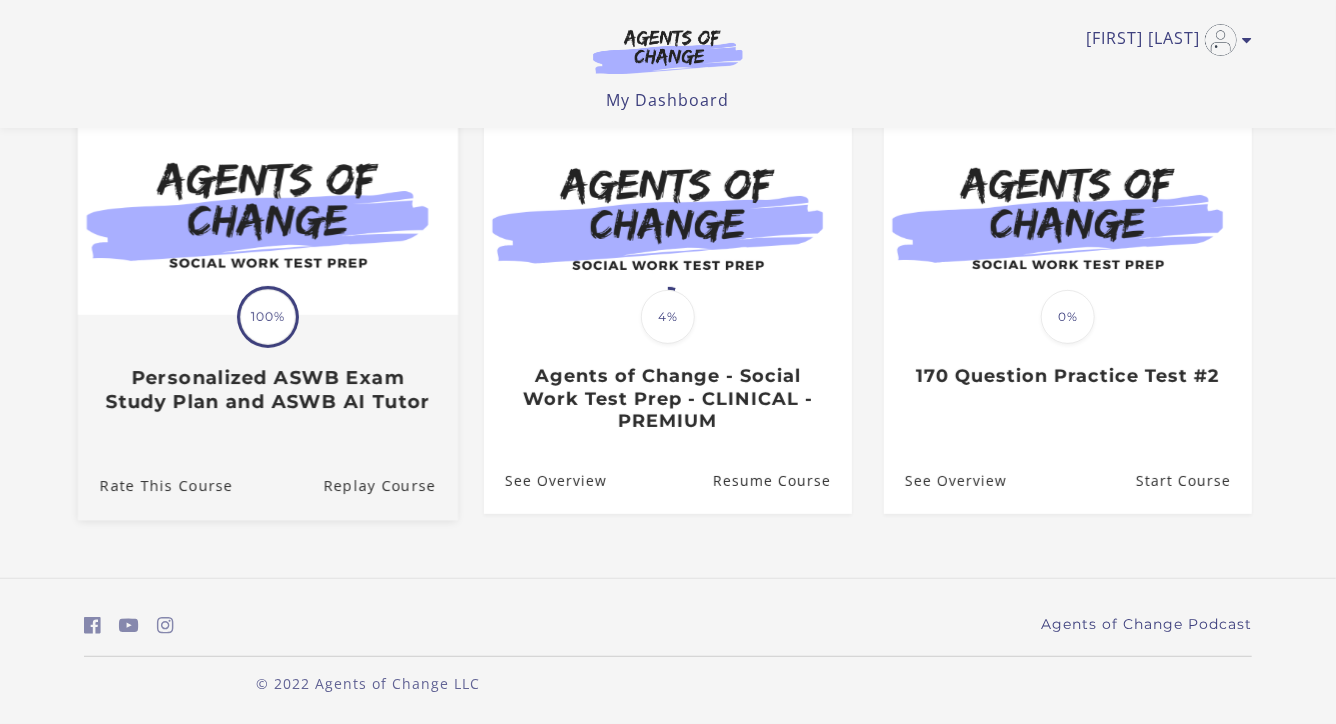 click at bounding box center (268, 213) 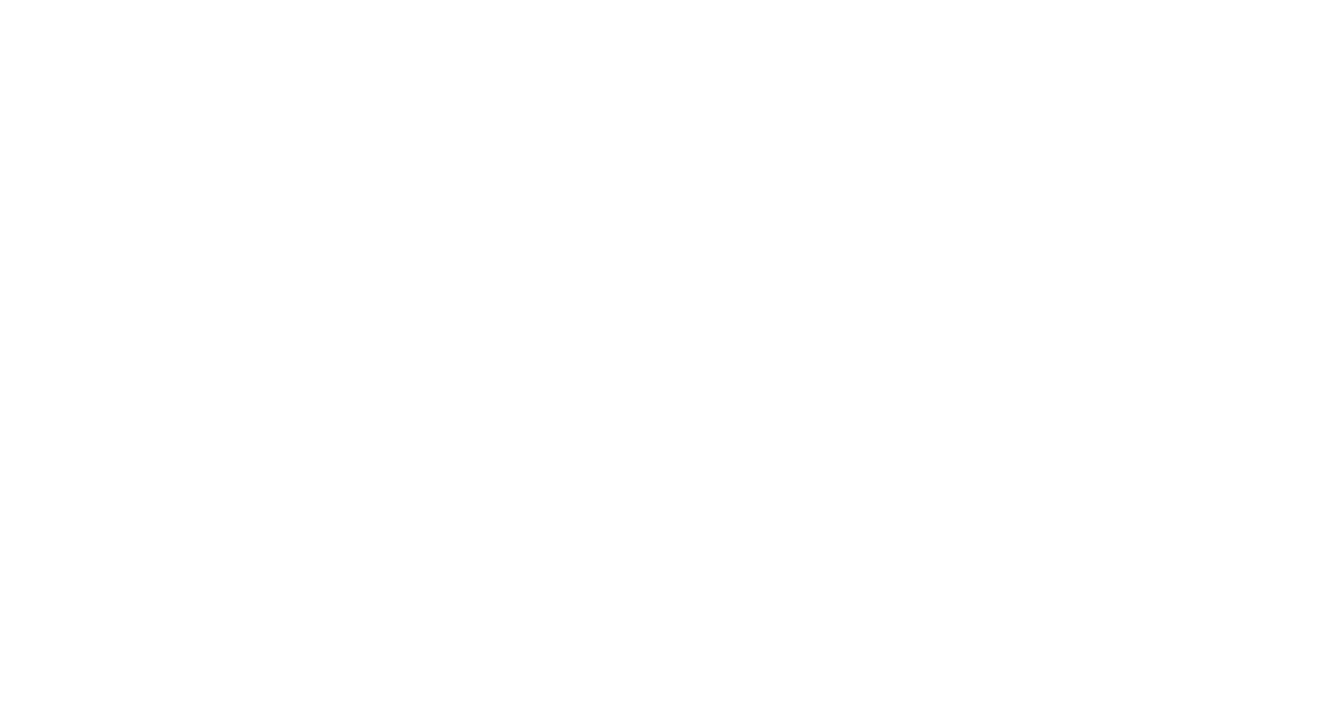 scroll, scrollTop: 0, scrollLeft: 0, axis: both 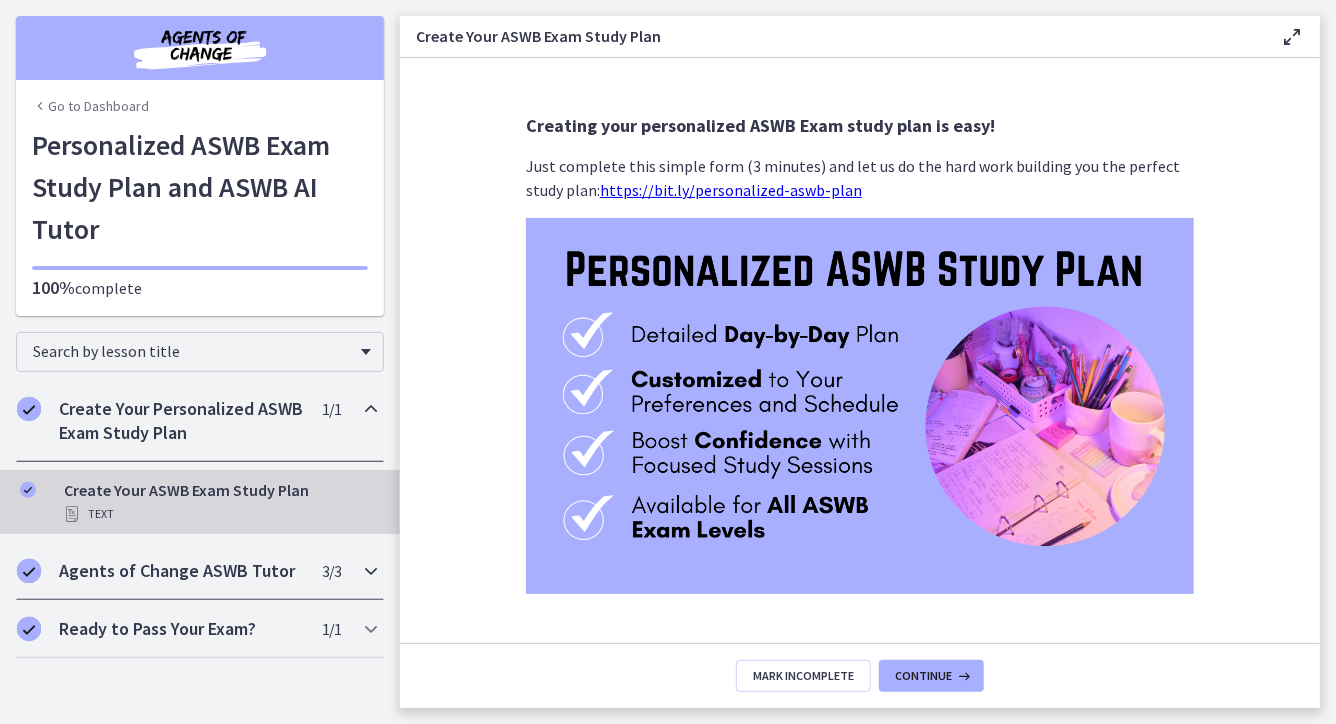 click on "Agents of Change ASWB Tutor
3  /  3
Completed" at bounding box center [200, 571] 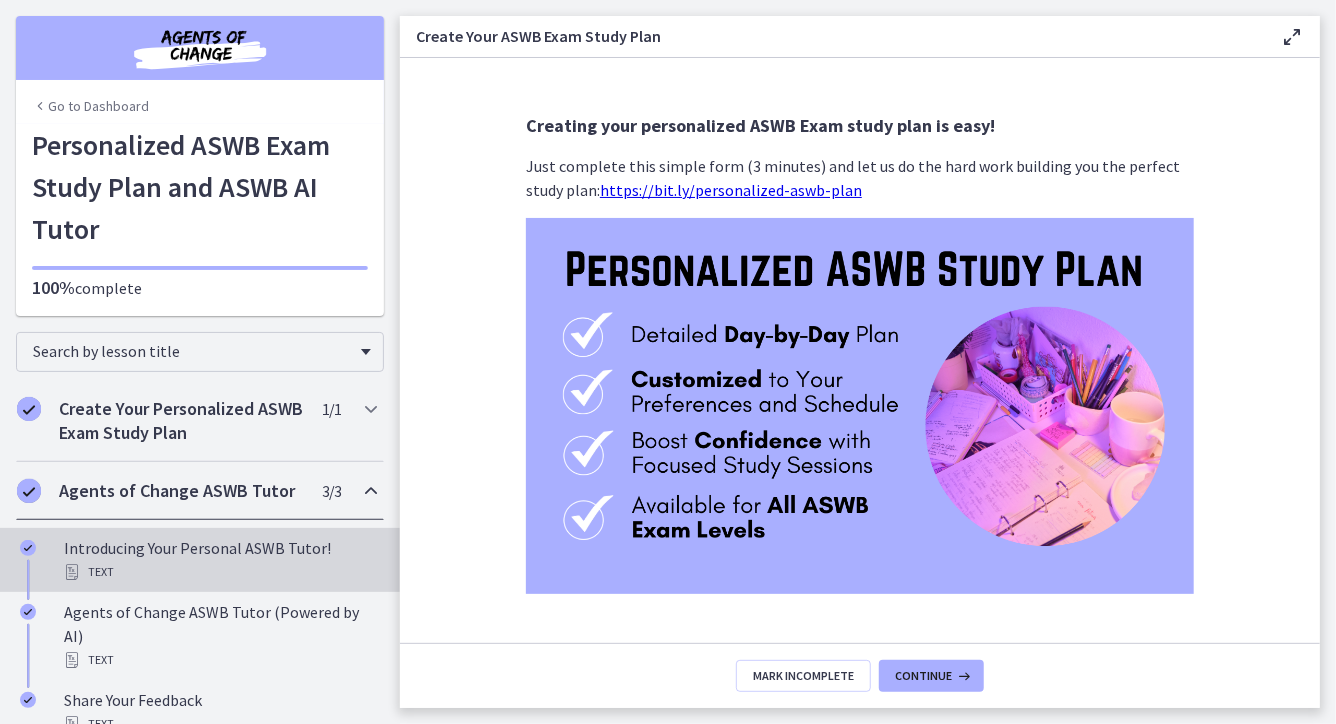 scroll, scrollTop: 61, scrollLeft: 0, axis: vertical 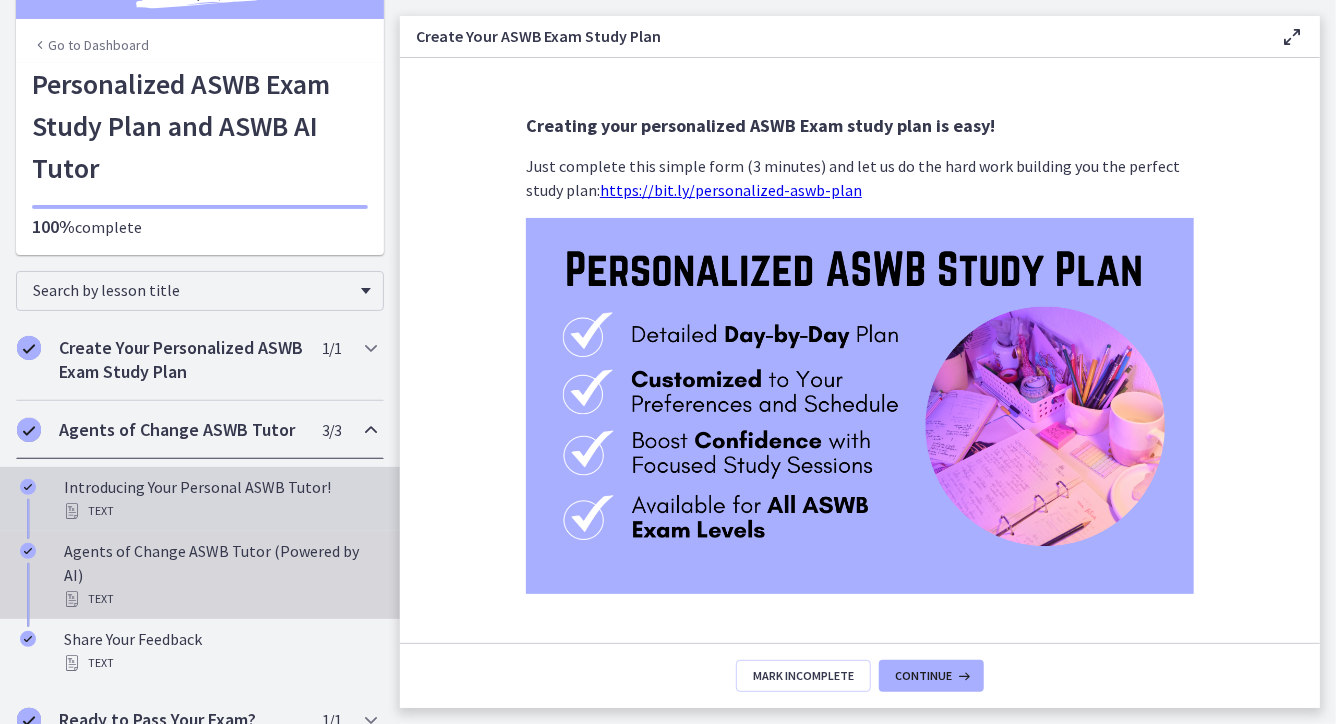 click on "Text" at bounding box center [220, 599] 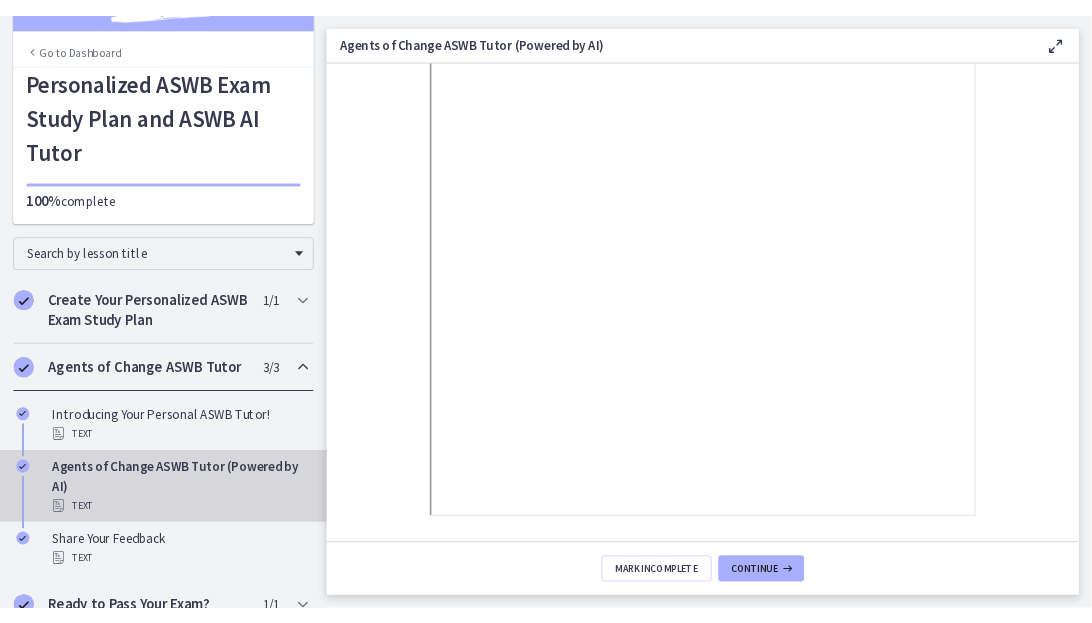 scroll, scrollTop: 292, scrollLeft: 0, axis: vertical 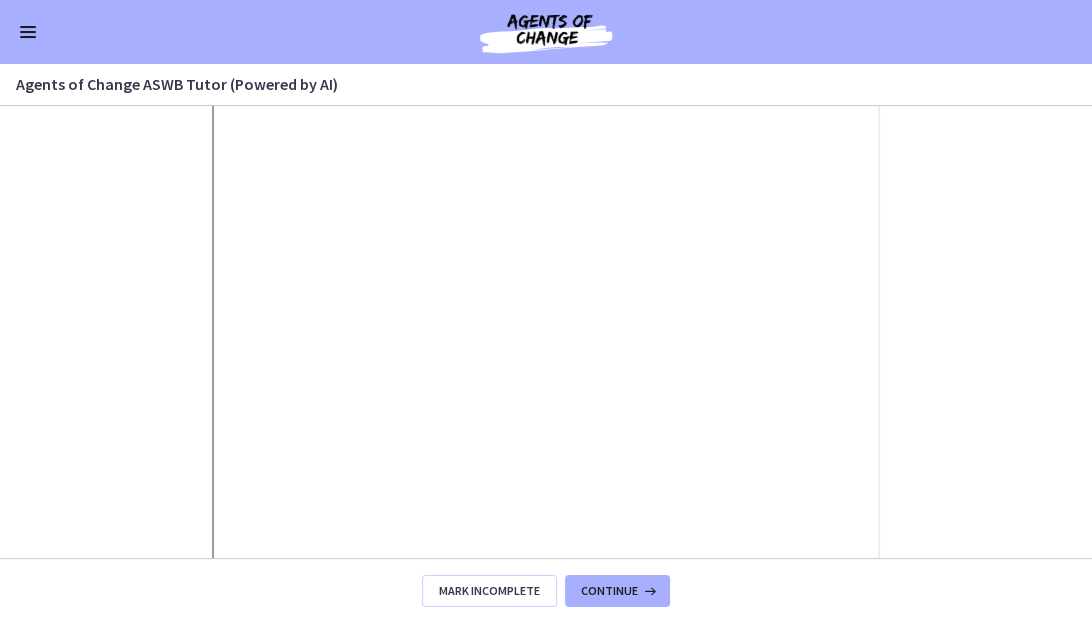 click on "Use your ASWB tutor just like you would a real tutor, a sk it questions about content, practice questions, and more!  It will help you find the information you need to help you study more efficiently than ever before." at bounding box center [546, 332] 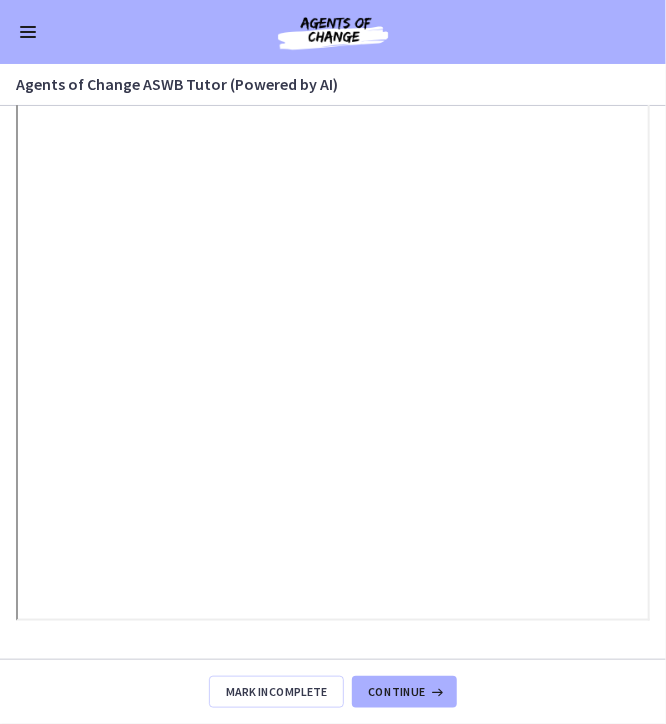 scroll, scrollTop: 194, scrollLeft: 0, axis: vertical 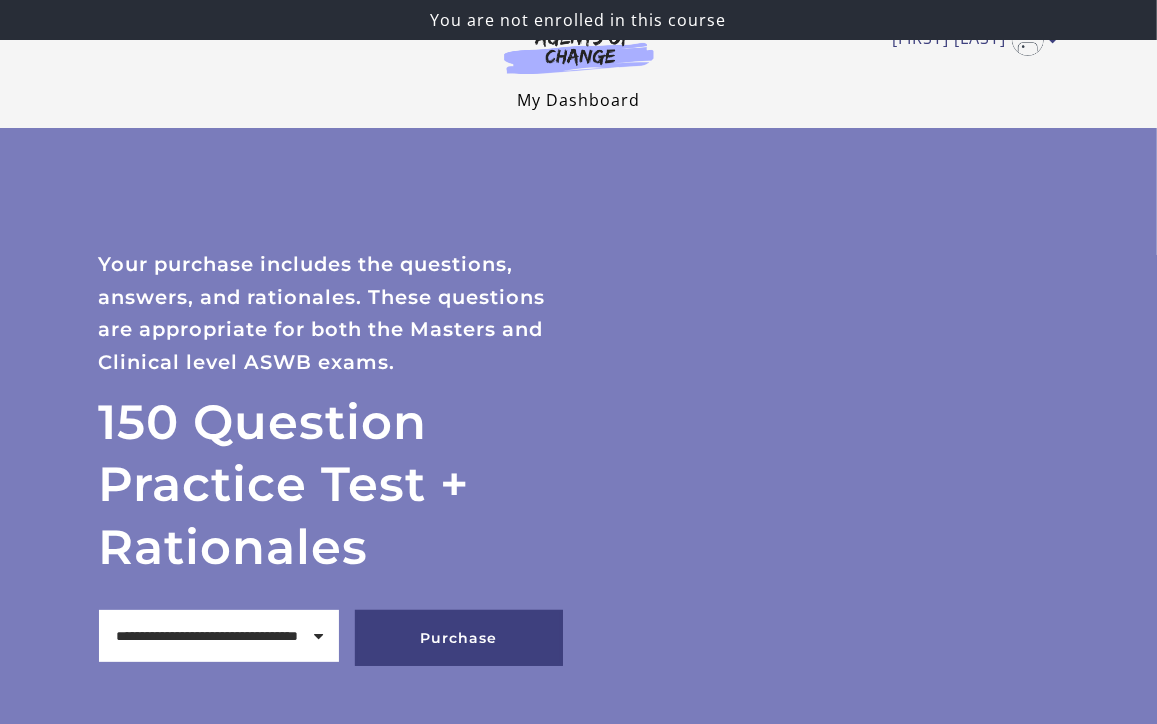 click on "My Dashboard" at bounding box center [578, 100] 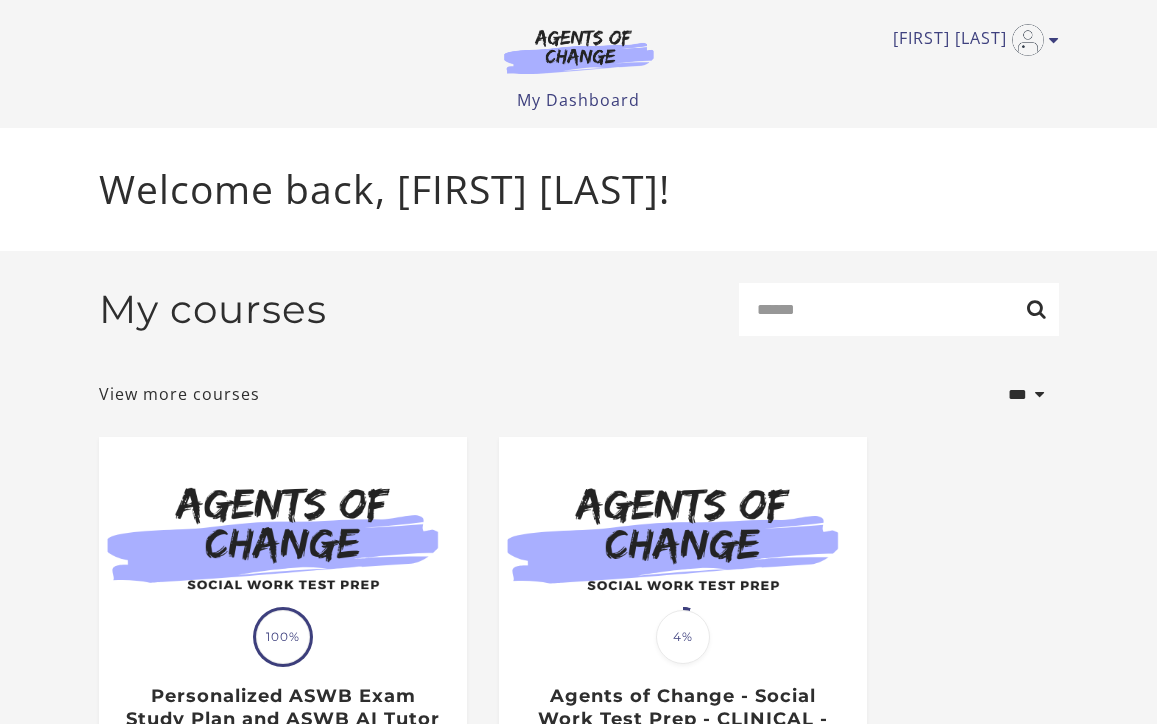 scroll, scrollTop: 0, scrollLeft: 0, axis: both 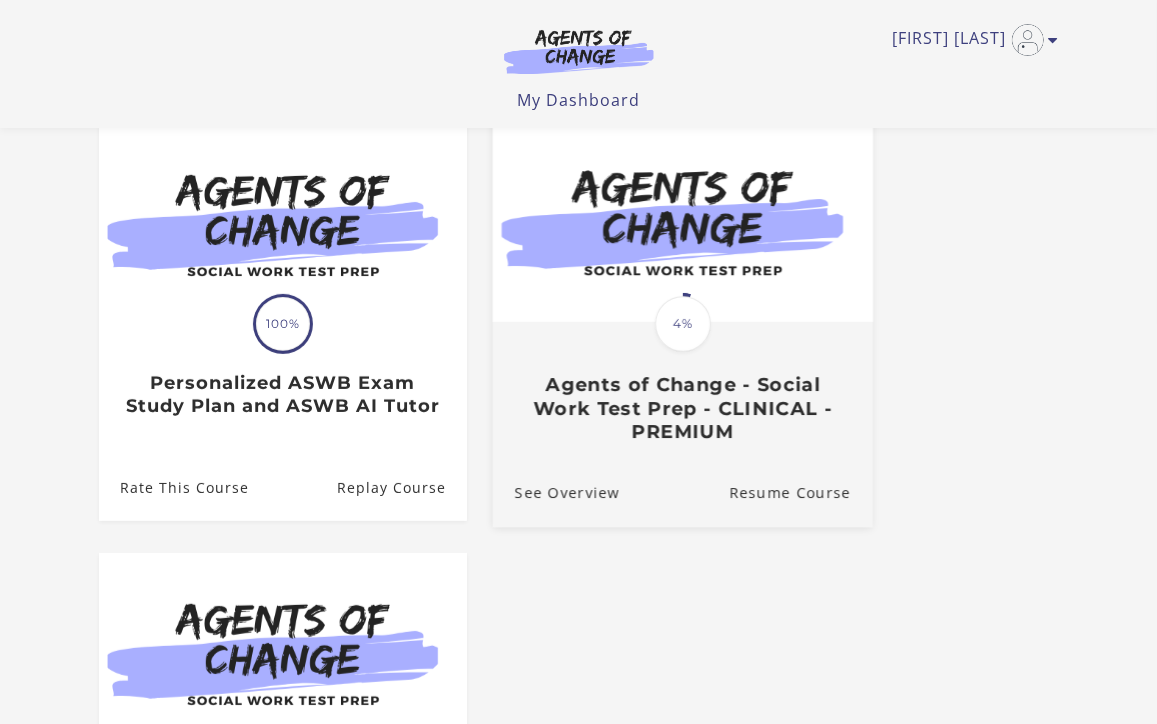 click on "Agents of Change - Social Work Test Prep - CLINICAL - PREMIUM" at bounding box center [682, 409] 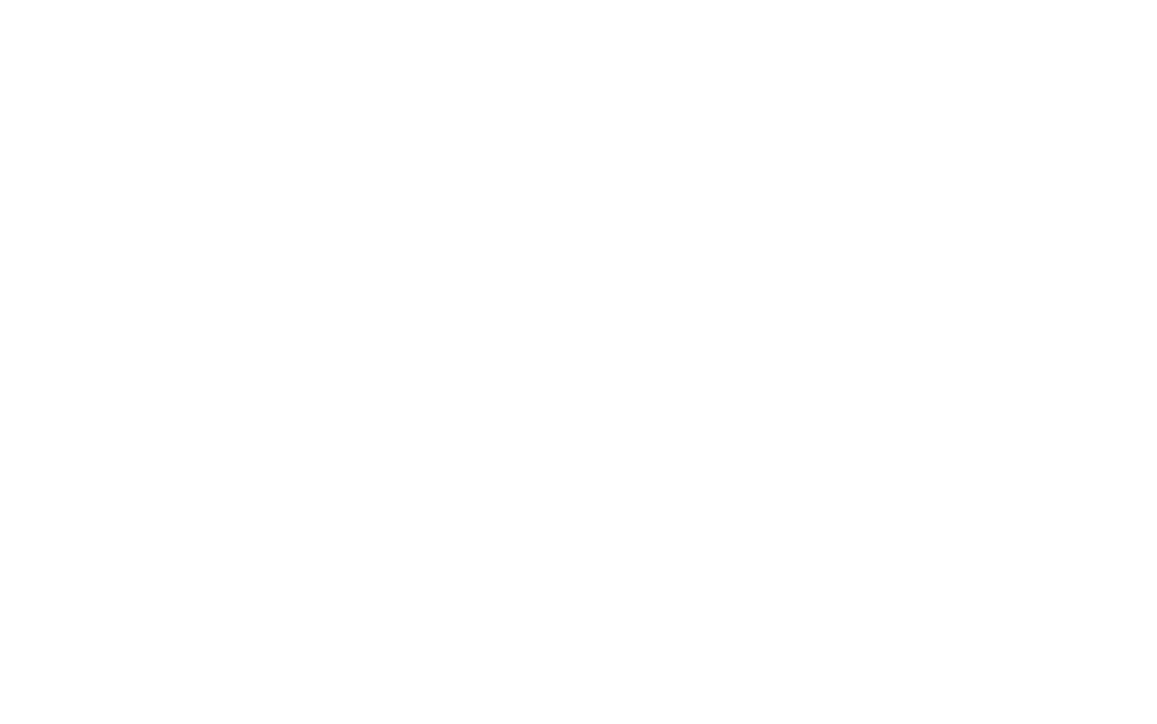 scroll, scrollTop: 0, scrollLeft: 0, axis: both 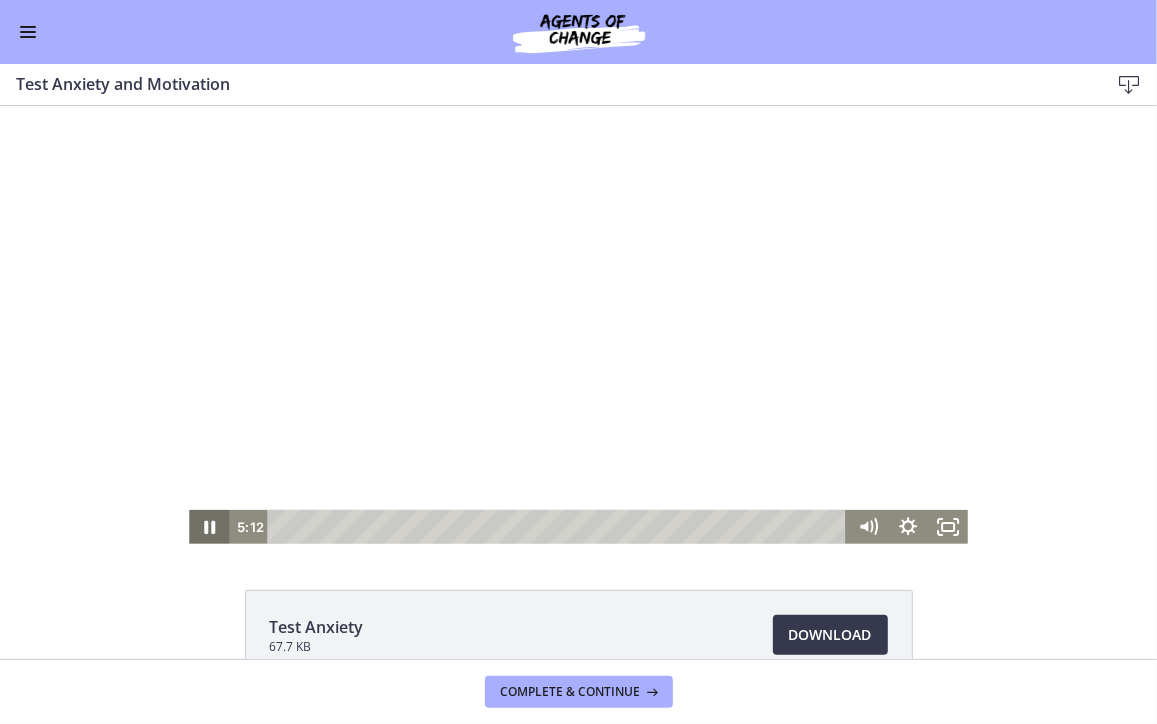 click 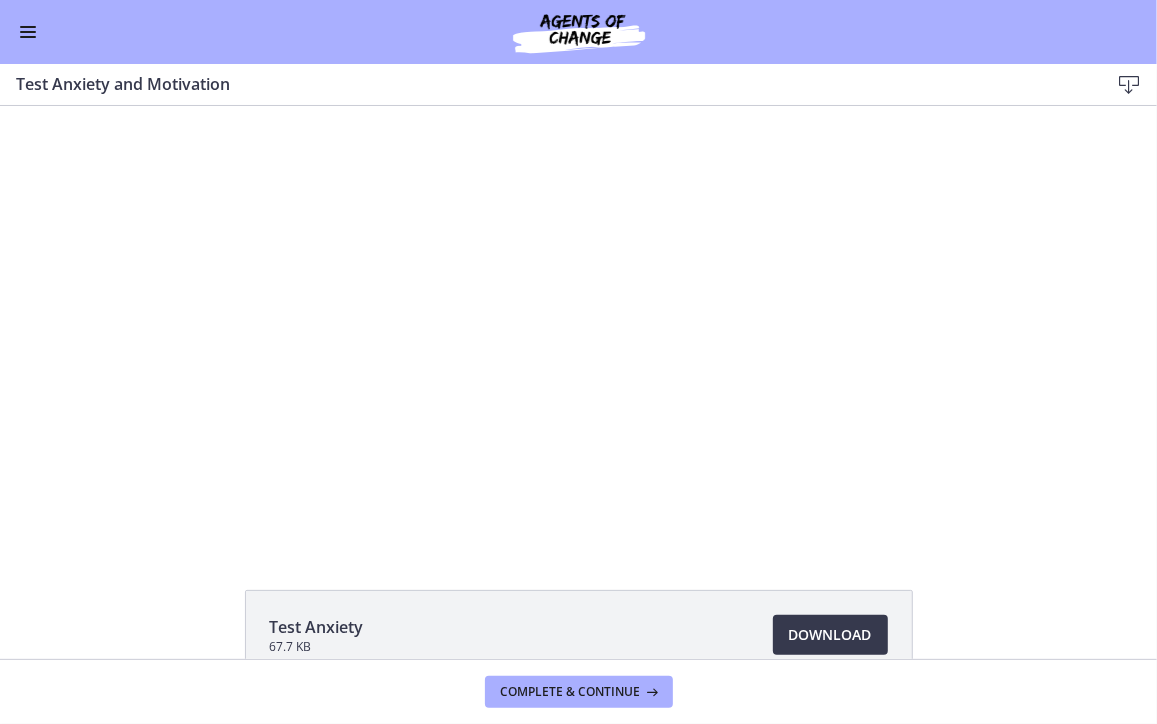click at bounding box center (28, 32) 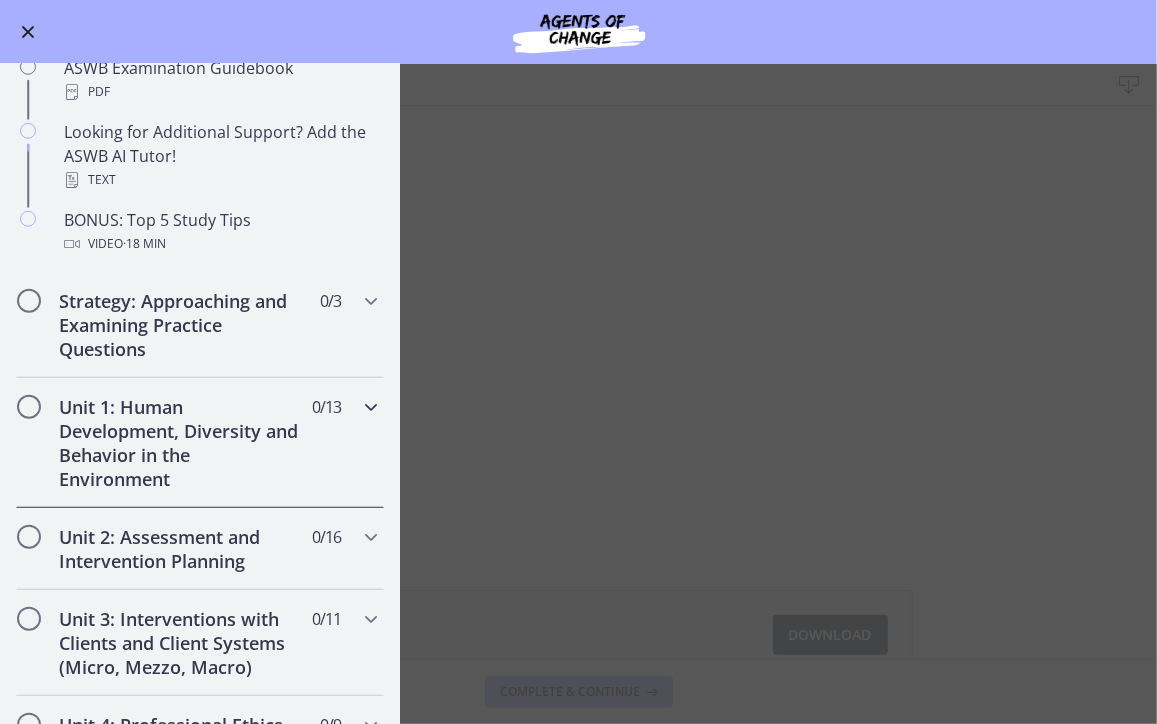 scroll, scrollTop: 902, scrollLeft: 0, axis: vertical 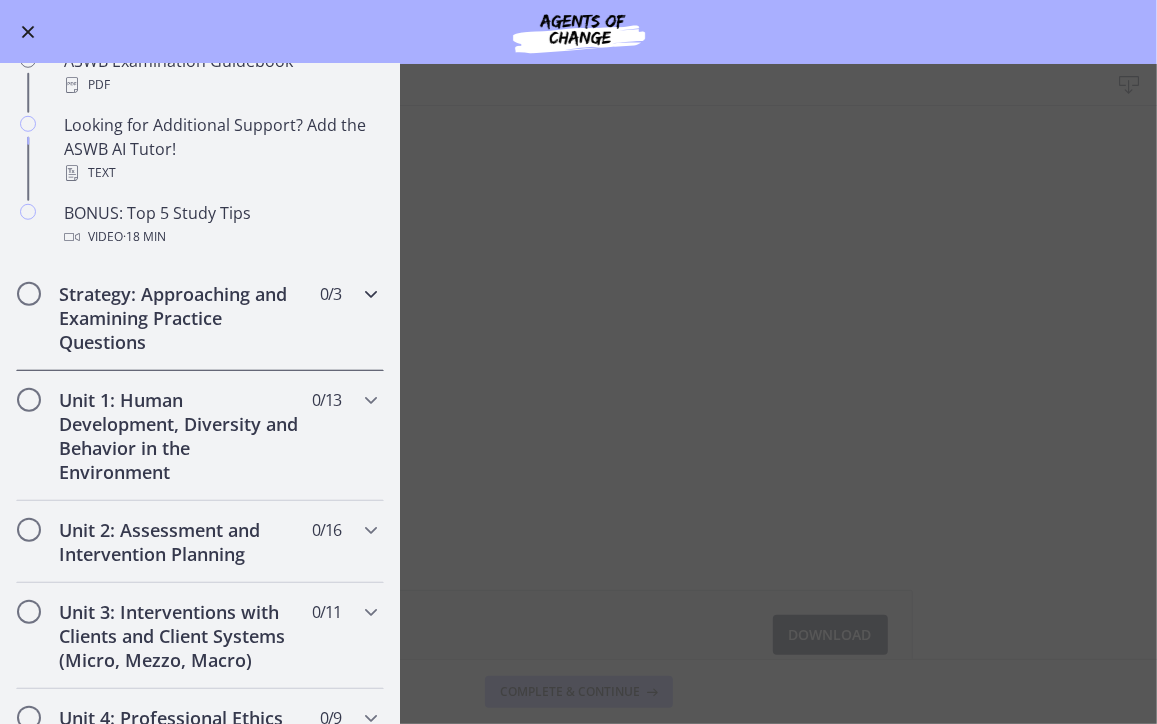 click on "Strategy: Approaching and Examining Practice Questions" at bounding box center (181, 318) 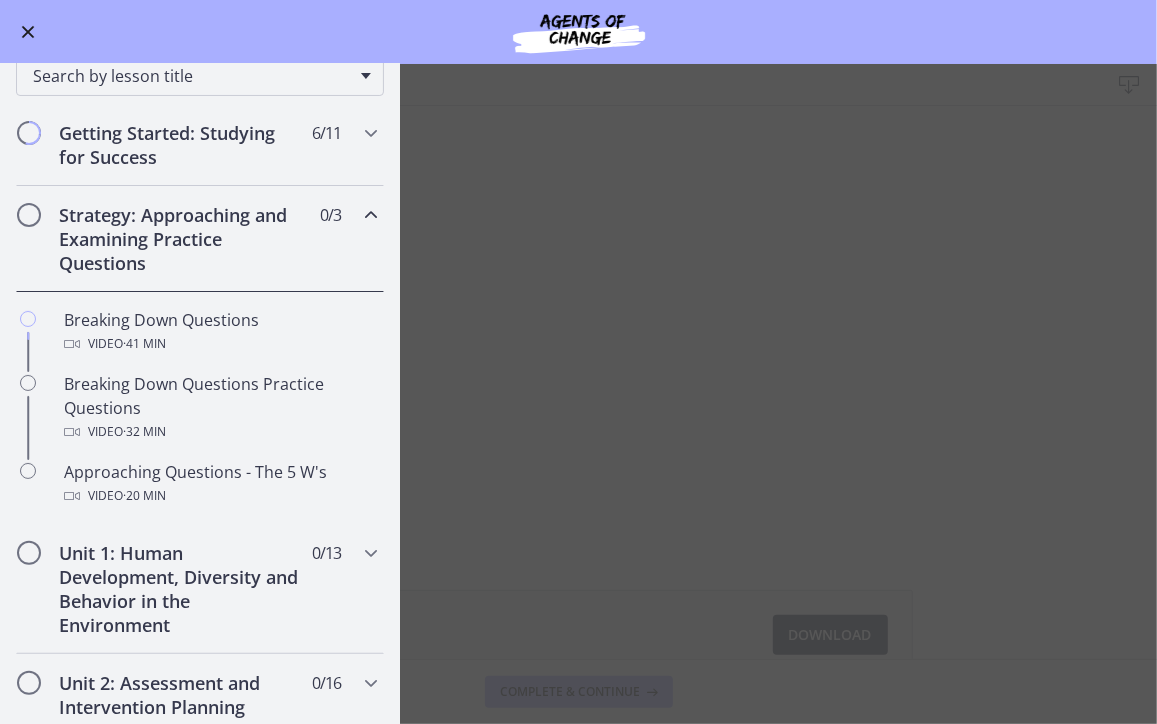 scroll, scrollTop: 191, scrollLeft: 0, axis: vertical 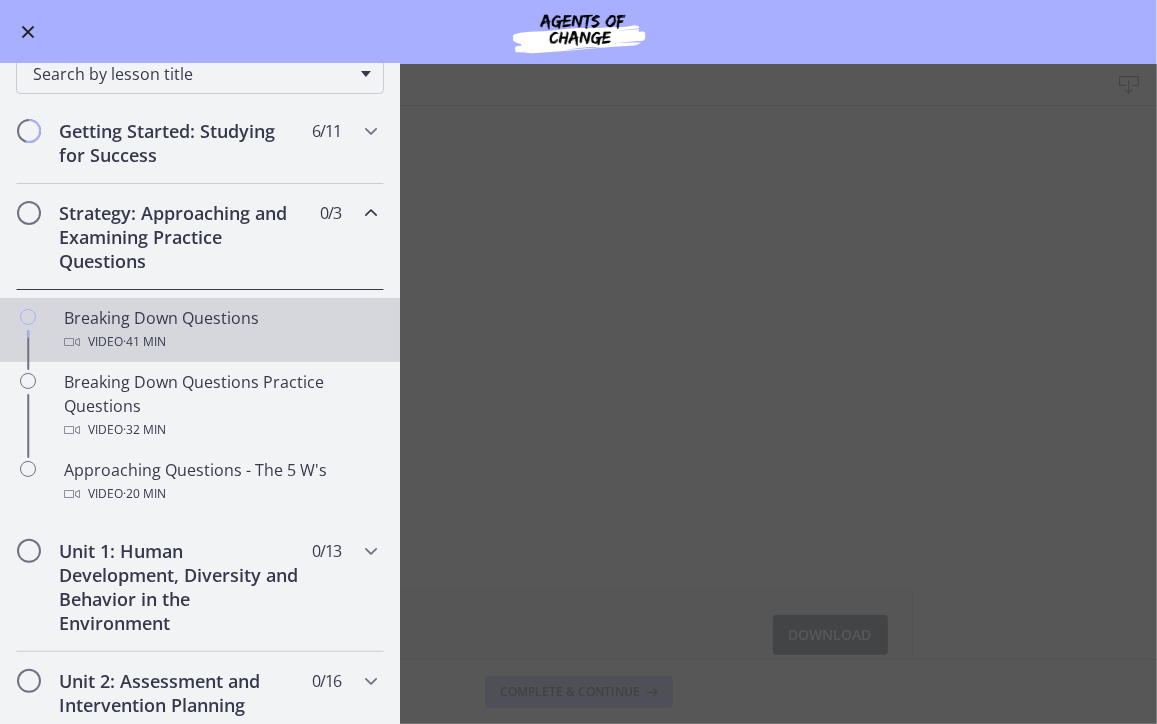 click on "Breaking Down Questions
Video
·  41 min" at bounding box center (220, 330) 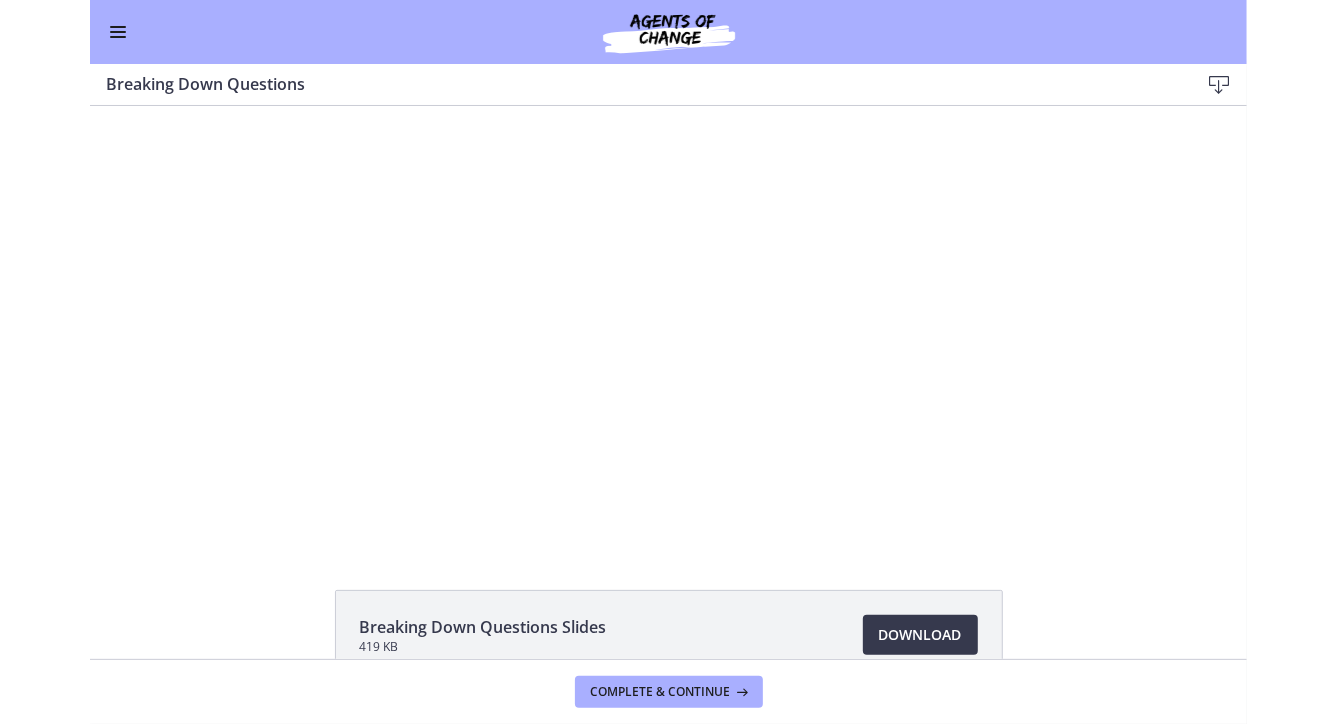 scroll, scrollTop: 0, scrollLeft: 0, axis: both 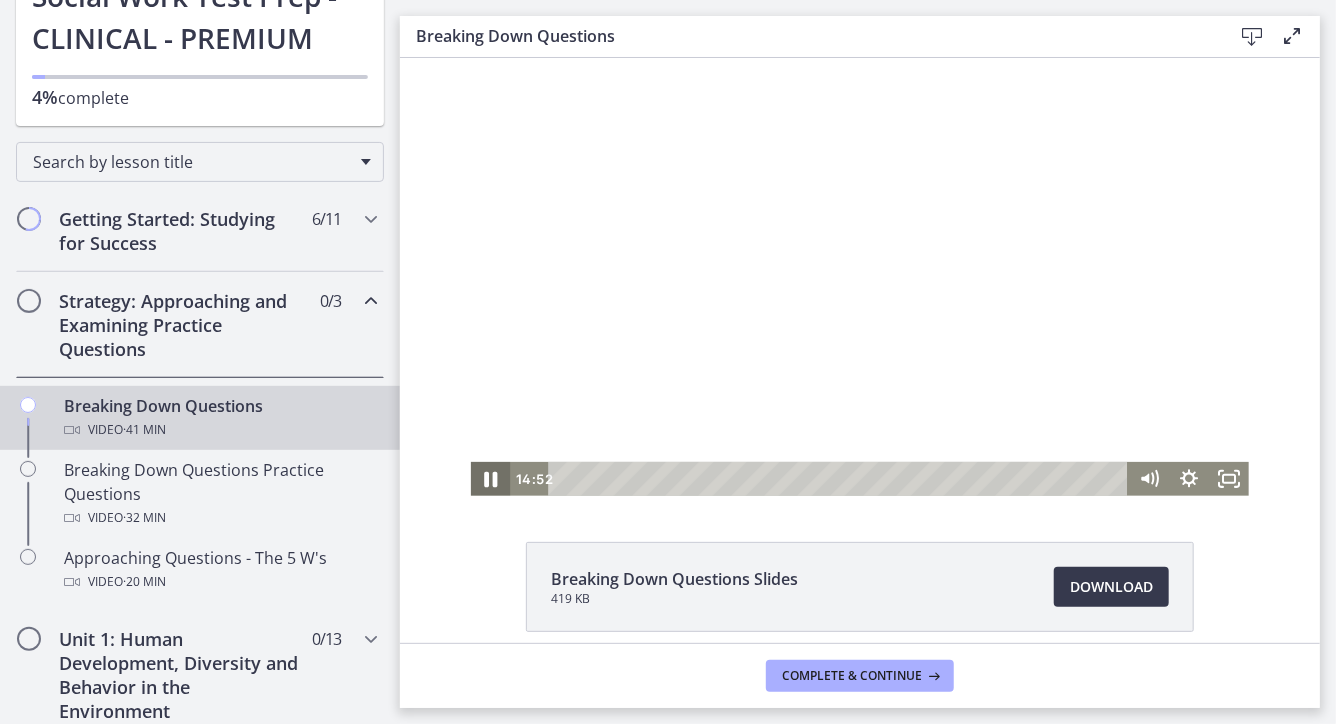 click 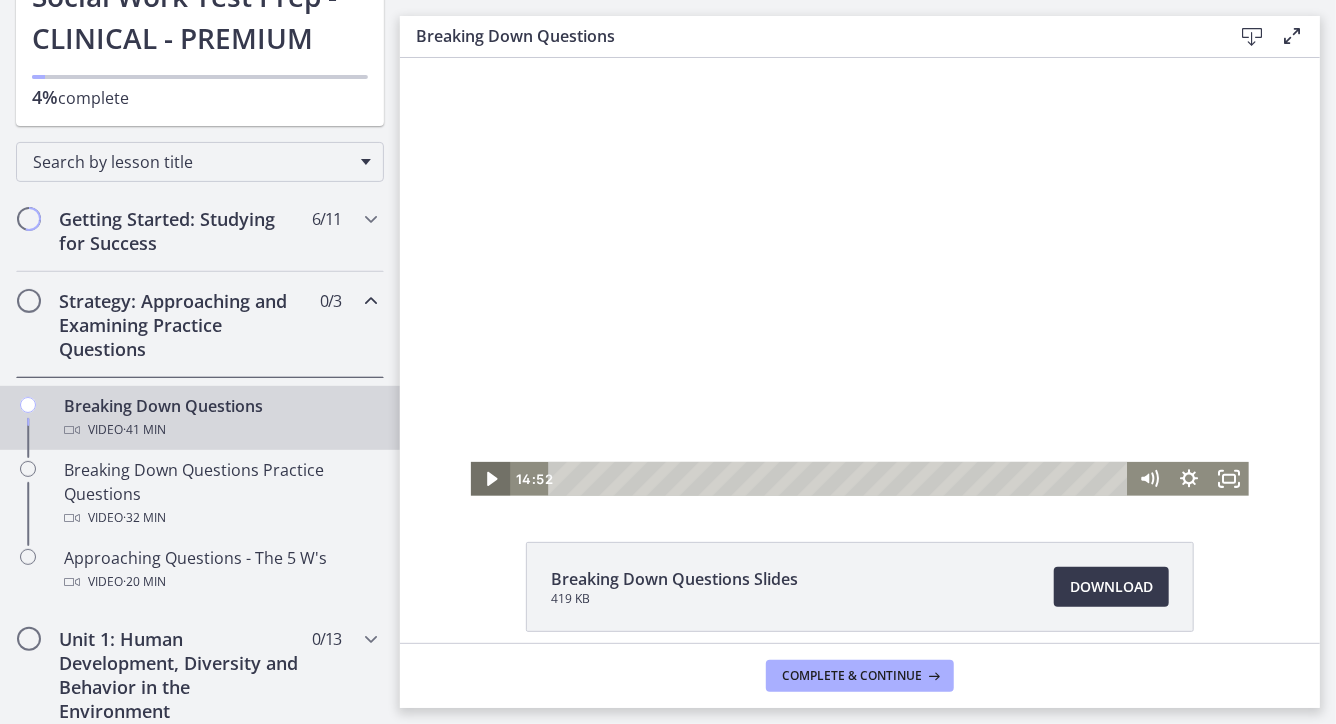 click 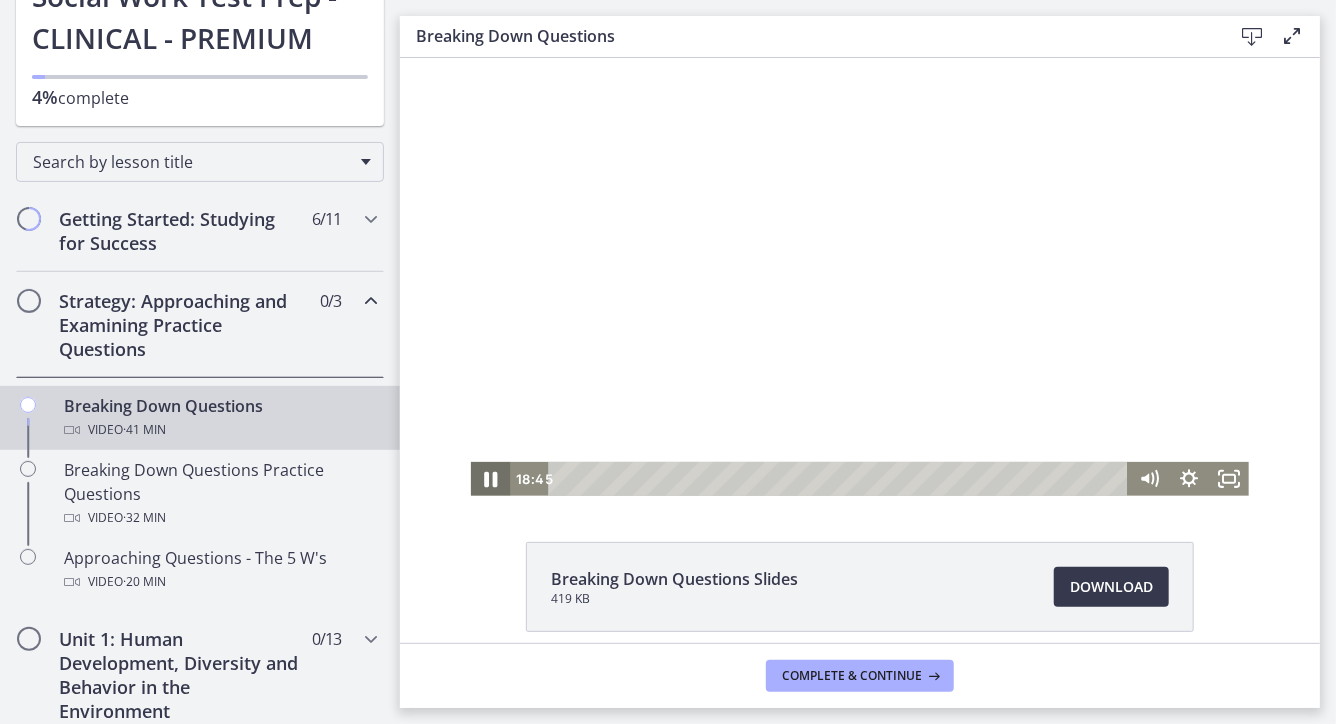 click 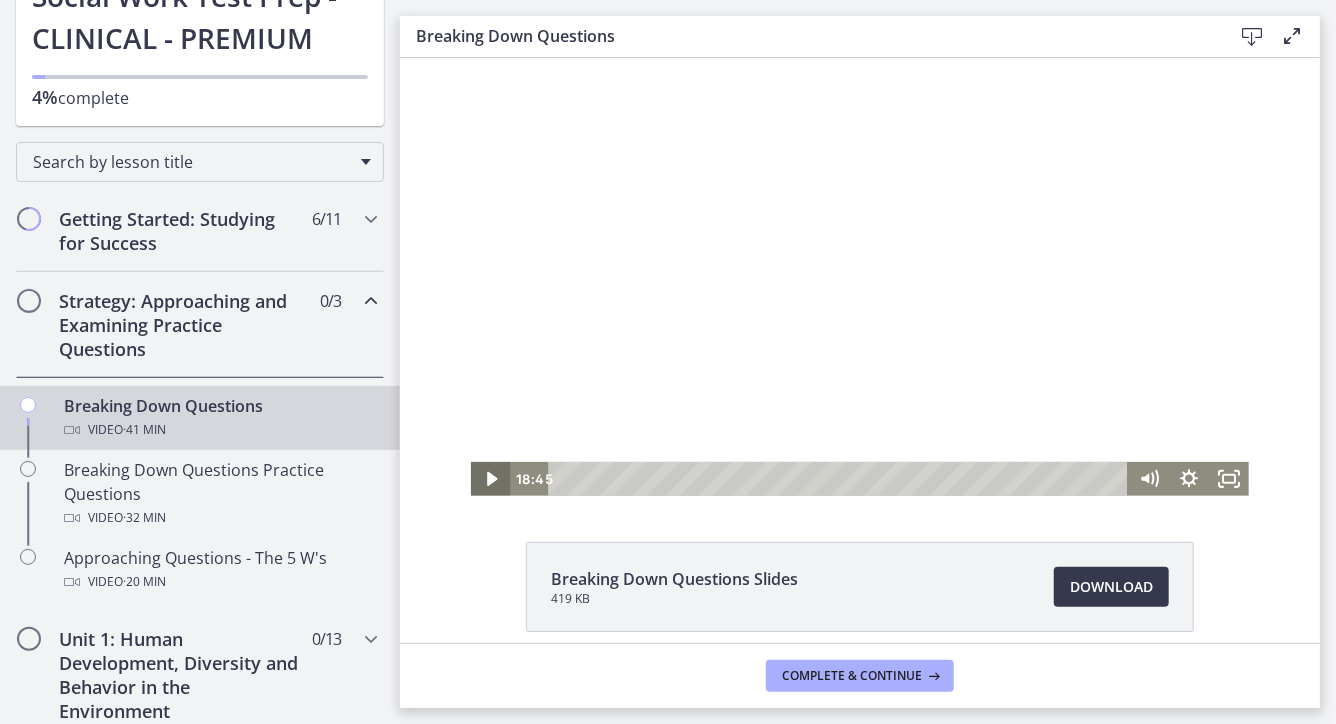 click 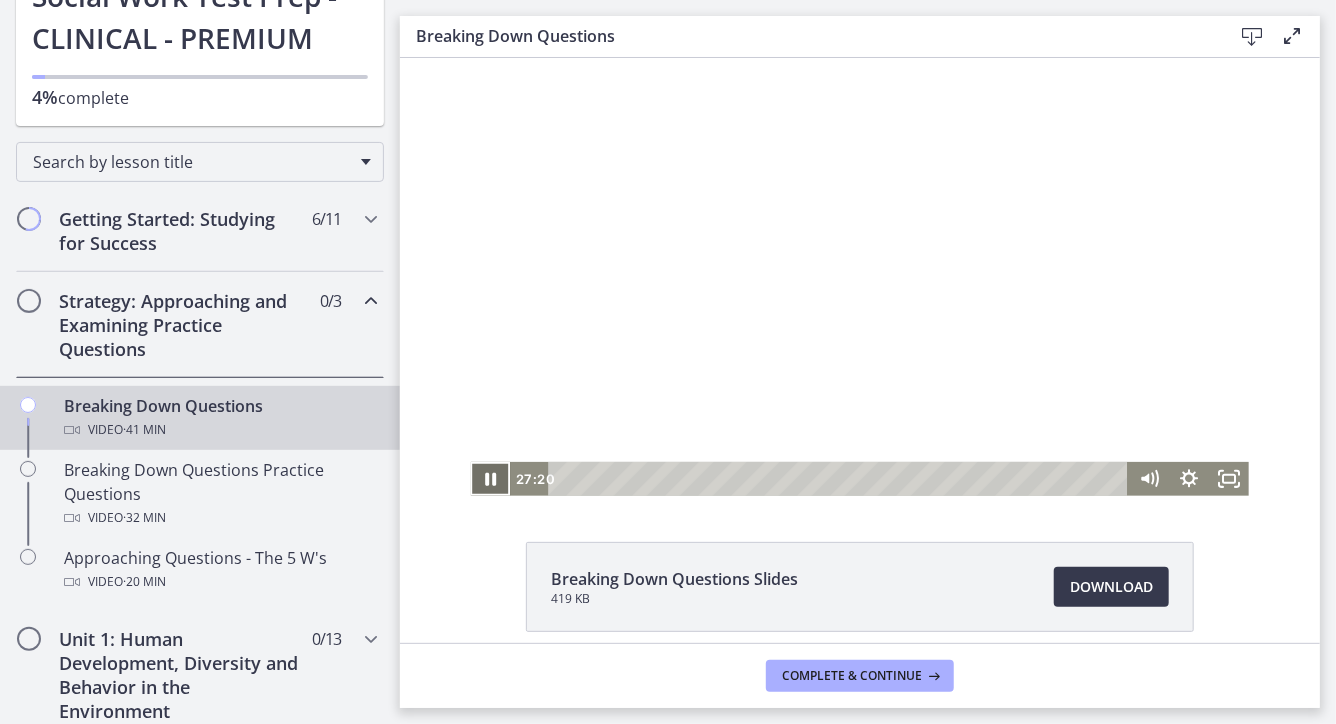 click 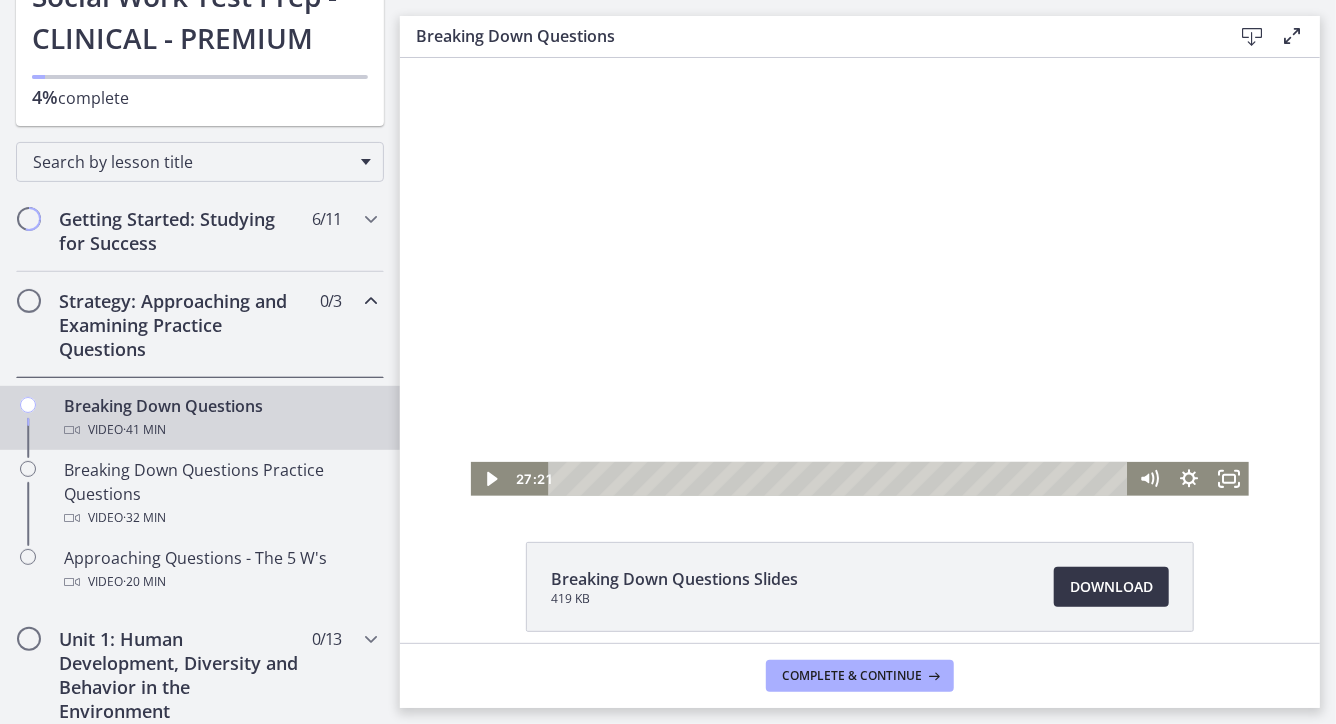 click on "Download
Opens in a new window" at bounding box center (1111, 587) 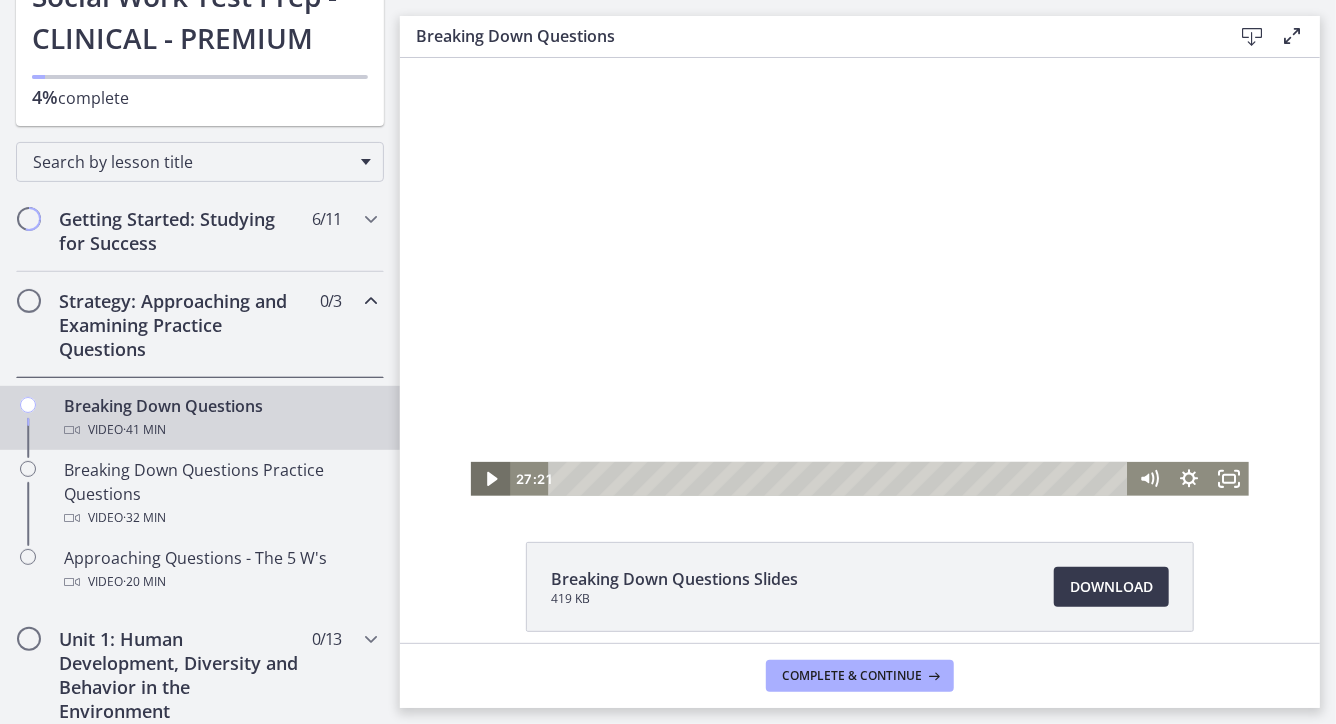 click 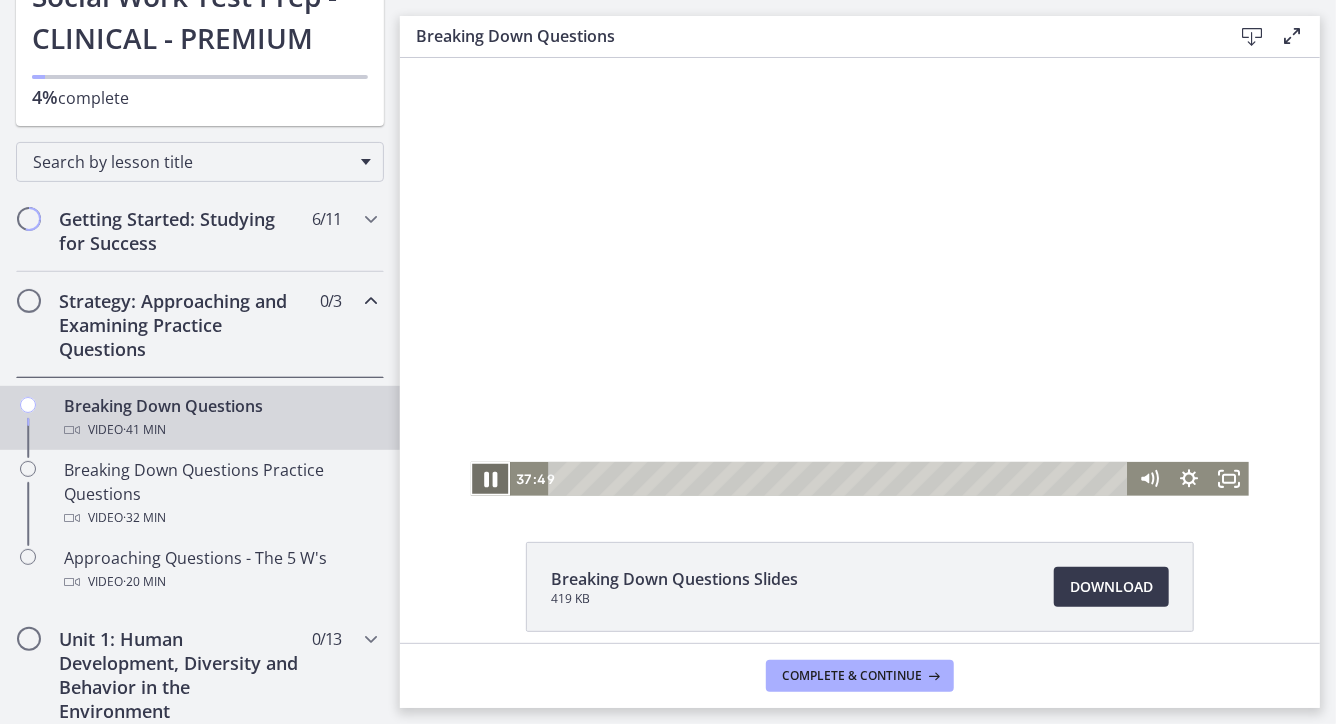 click 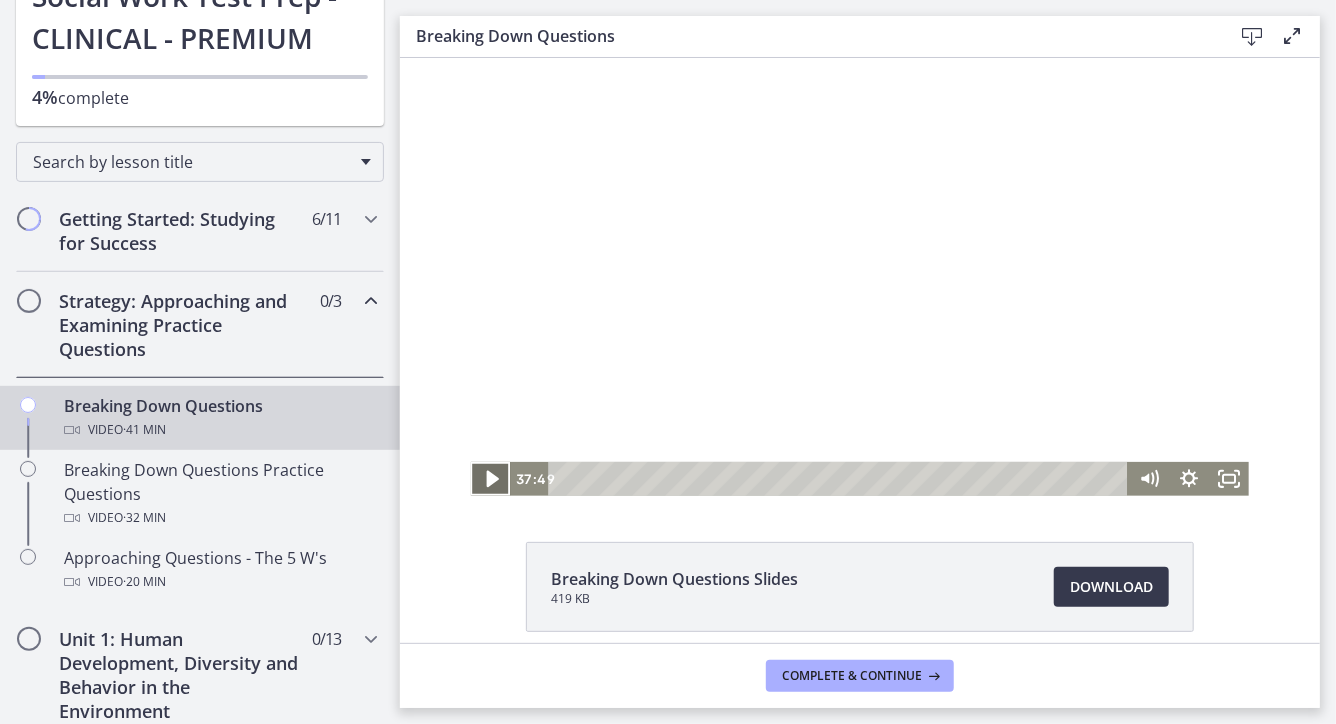 click 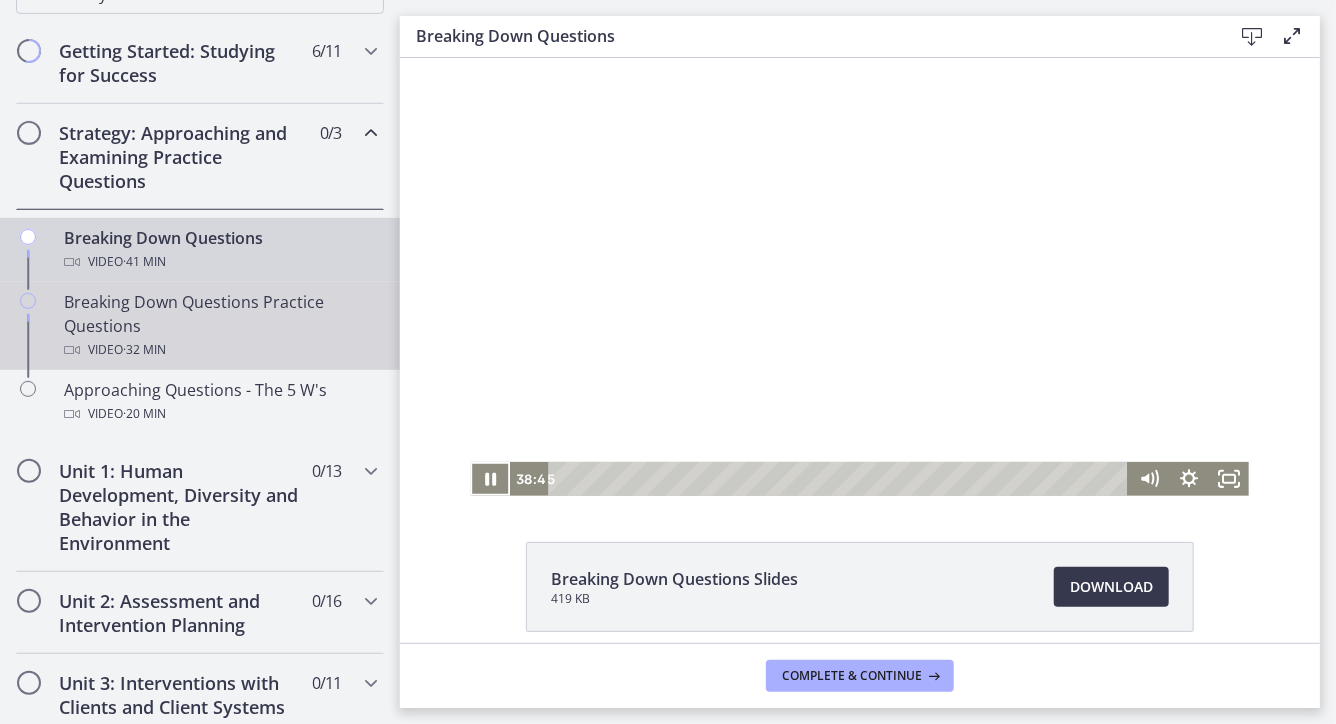 scroll, scrollTop: 382, scrollLeft: 0, axis: vertical 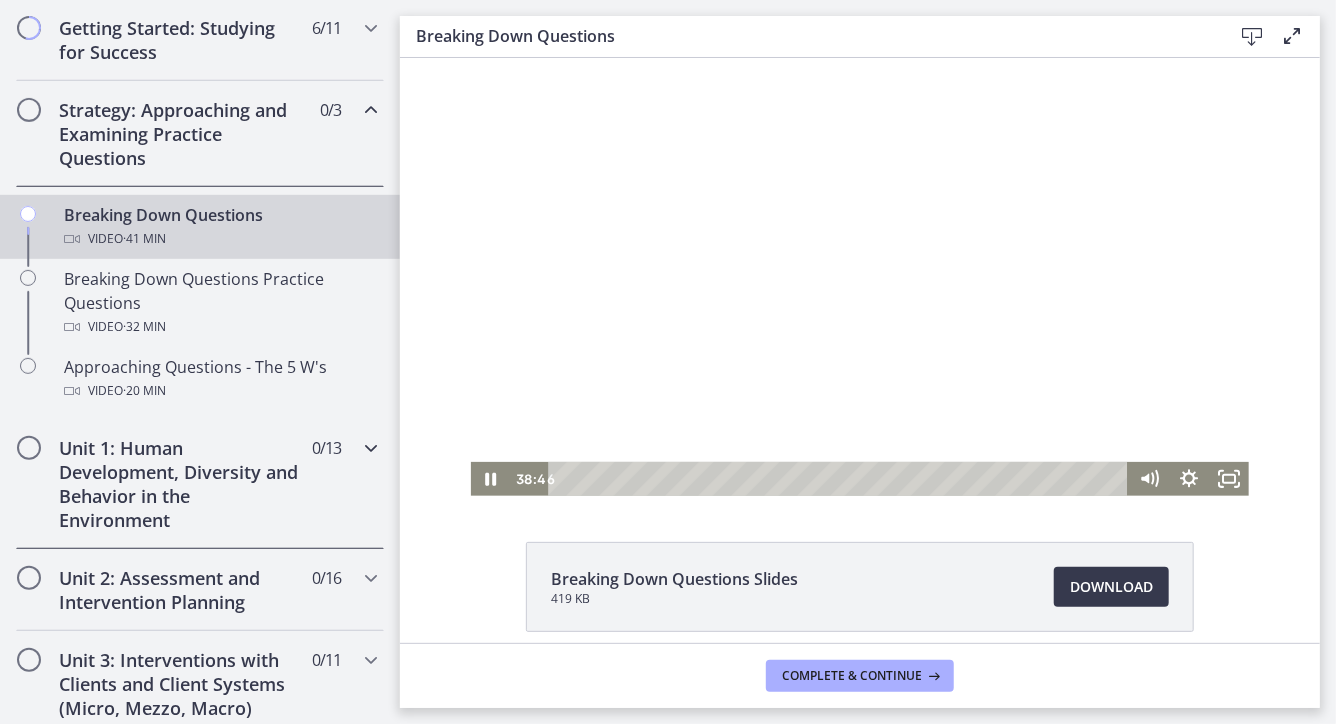 click at bounding box center [371, 448] 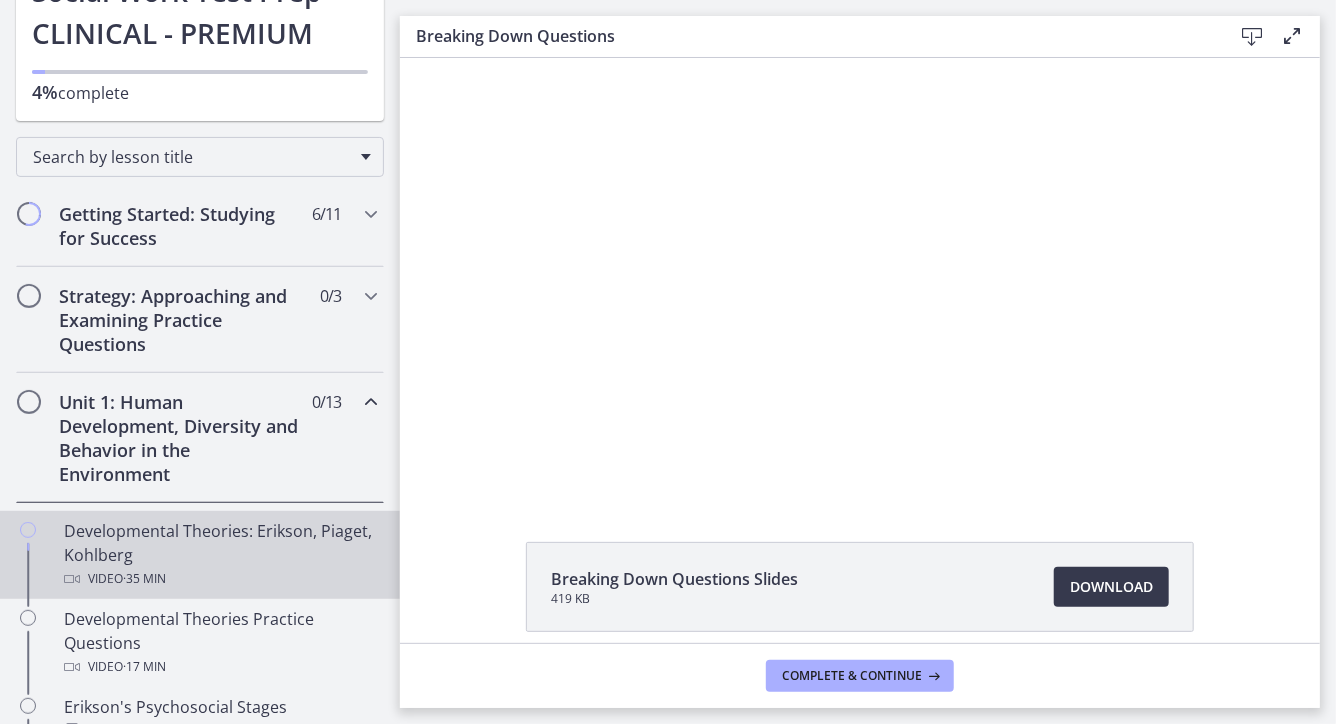 scroll, scrollTop: 191, scrollLeft: 0, axis: vertical 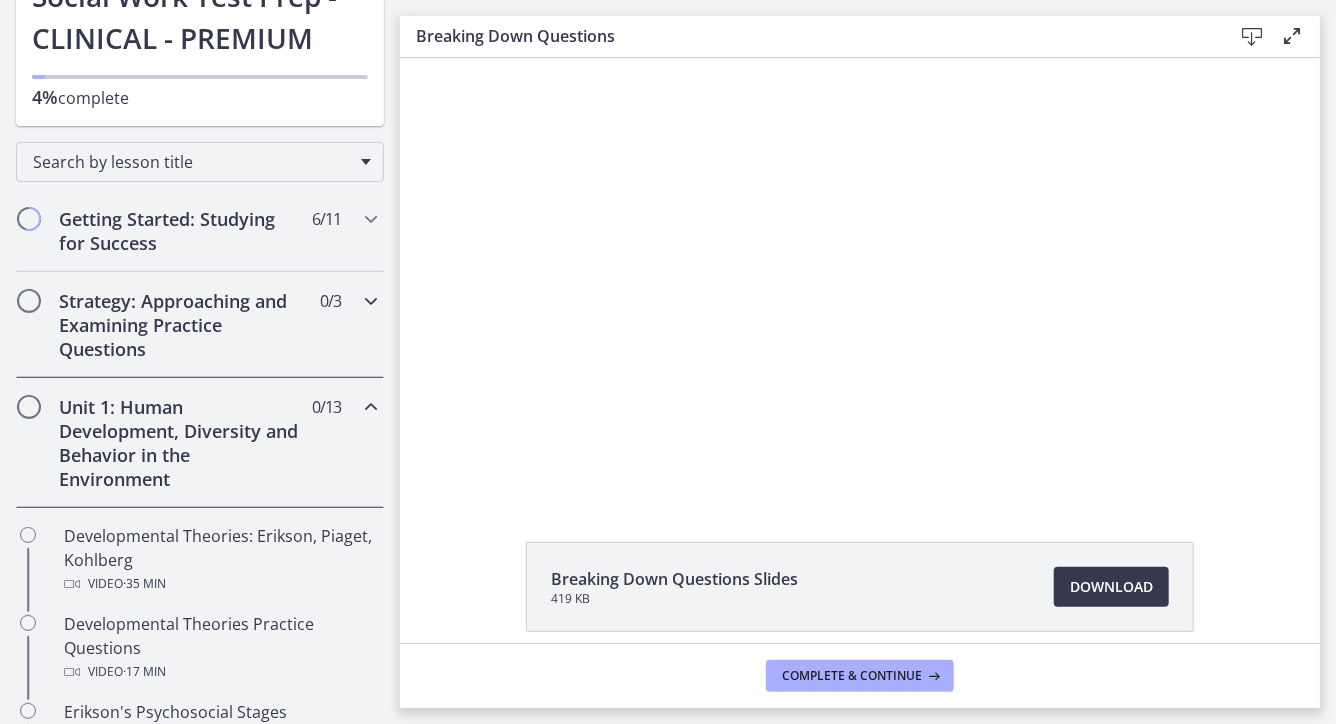 click at bounding box center (371, 301) 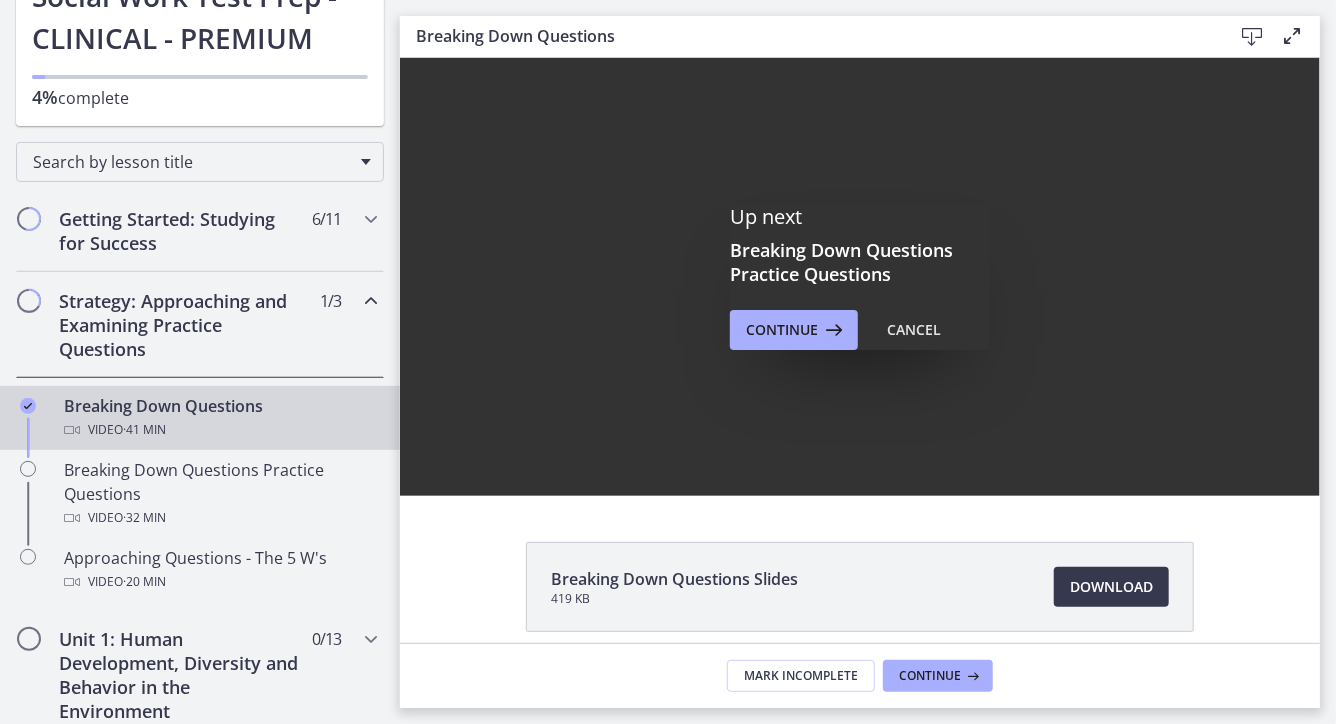 scroll, scrollTop: 0, scrollLeft: 0, axis: both 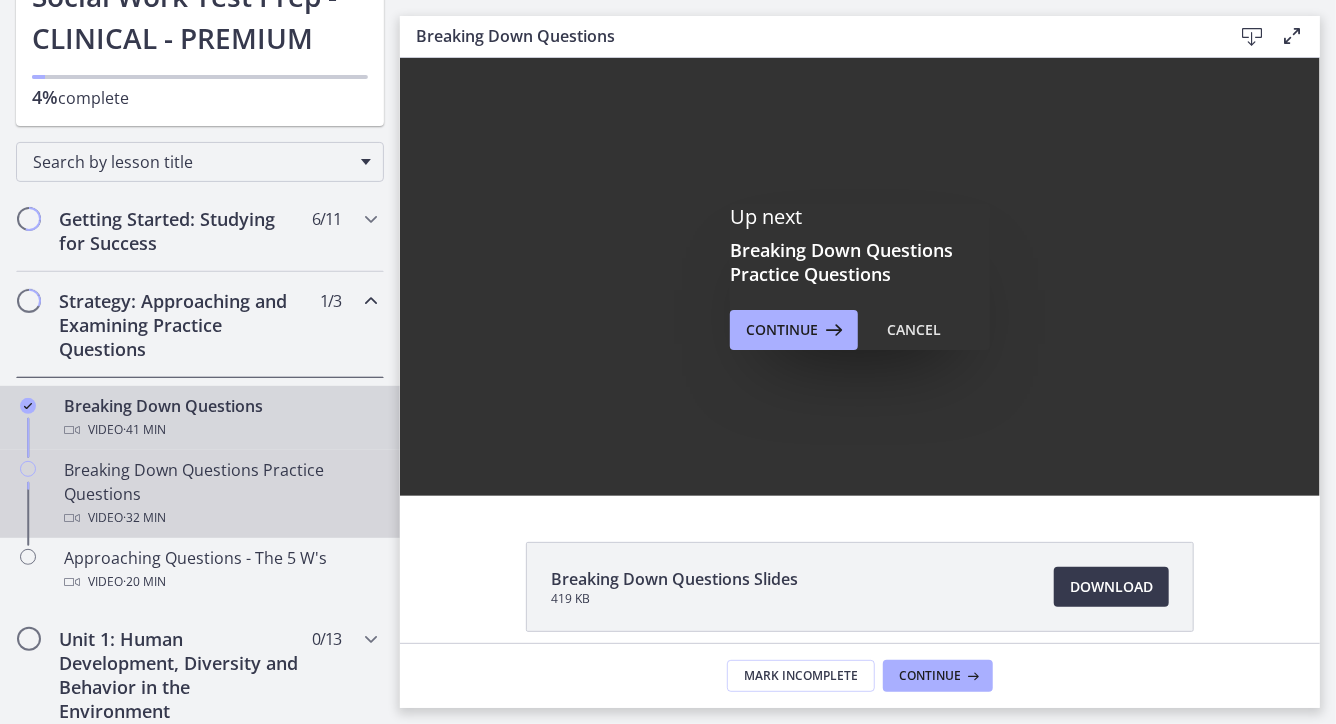 click on "Breaking Down Questions Practice Questions
Video
·  32 min" at bounding box center (220, 494) 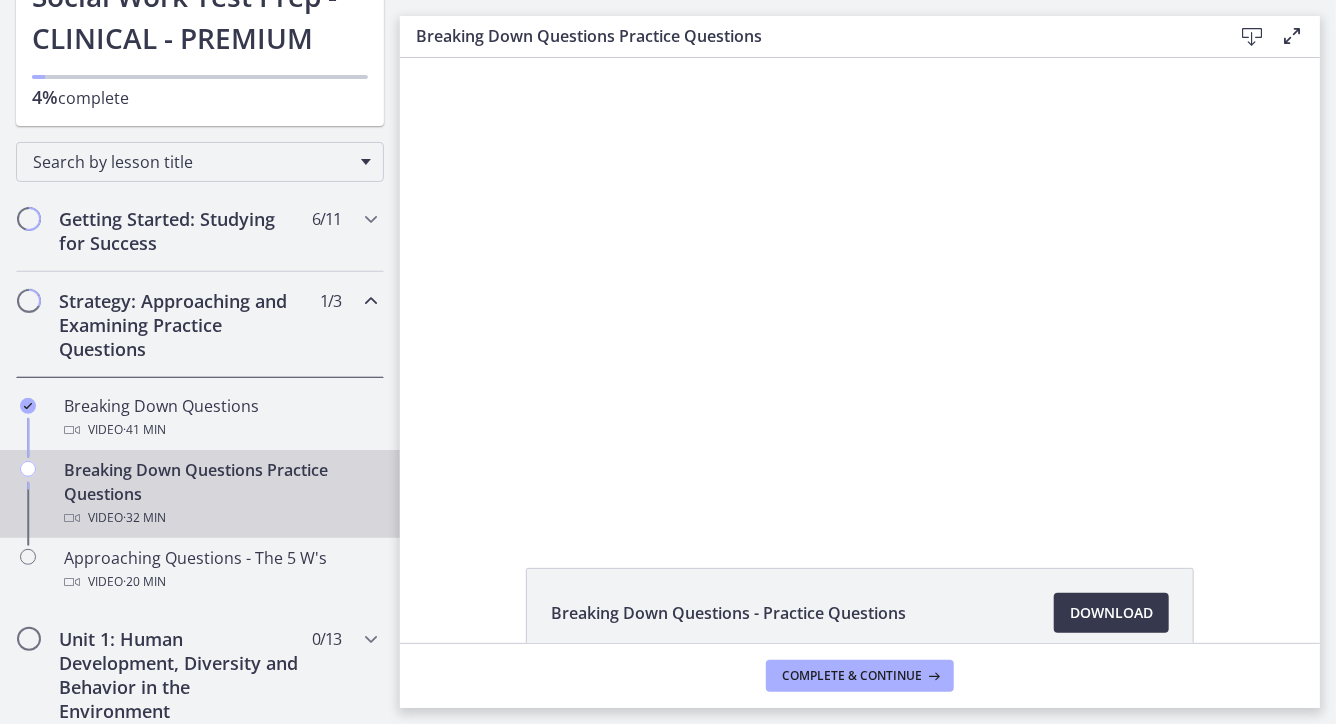 scroll, scrollTop: 0, scrollLeft: 0, axis: both 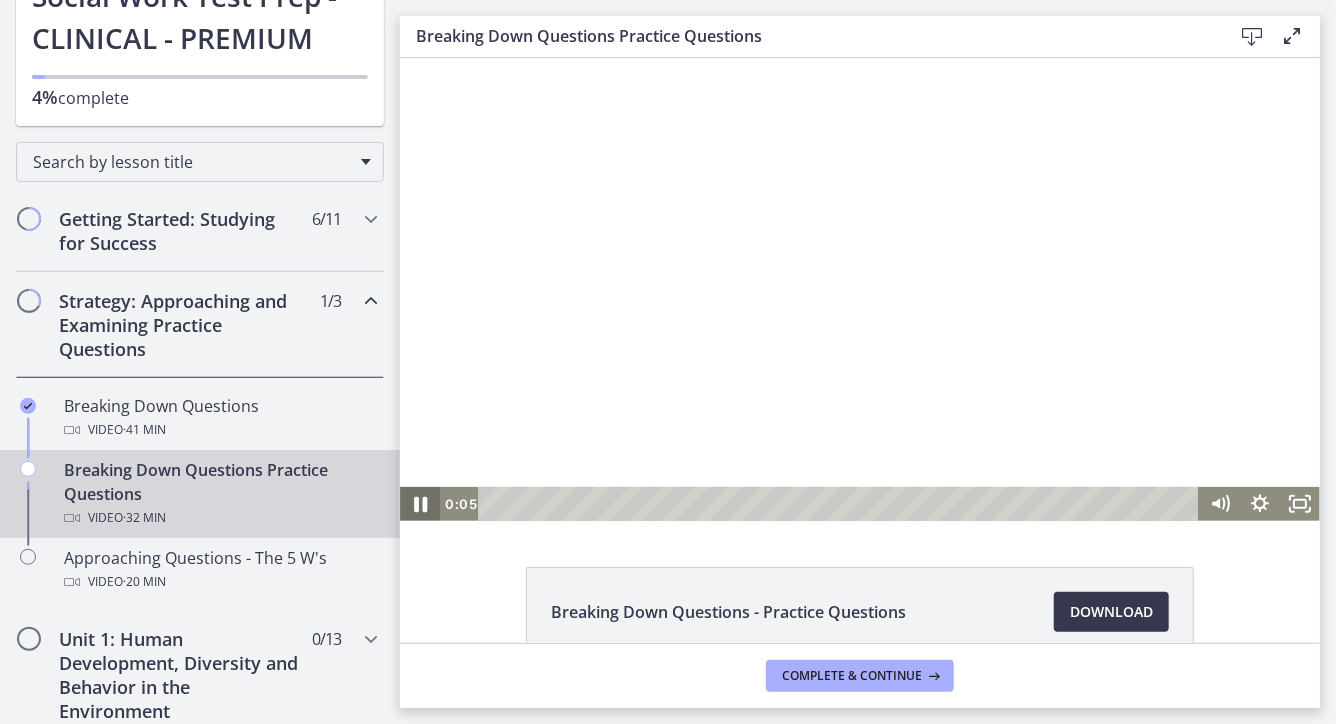 click 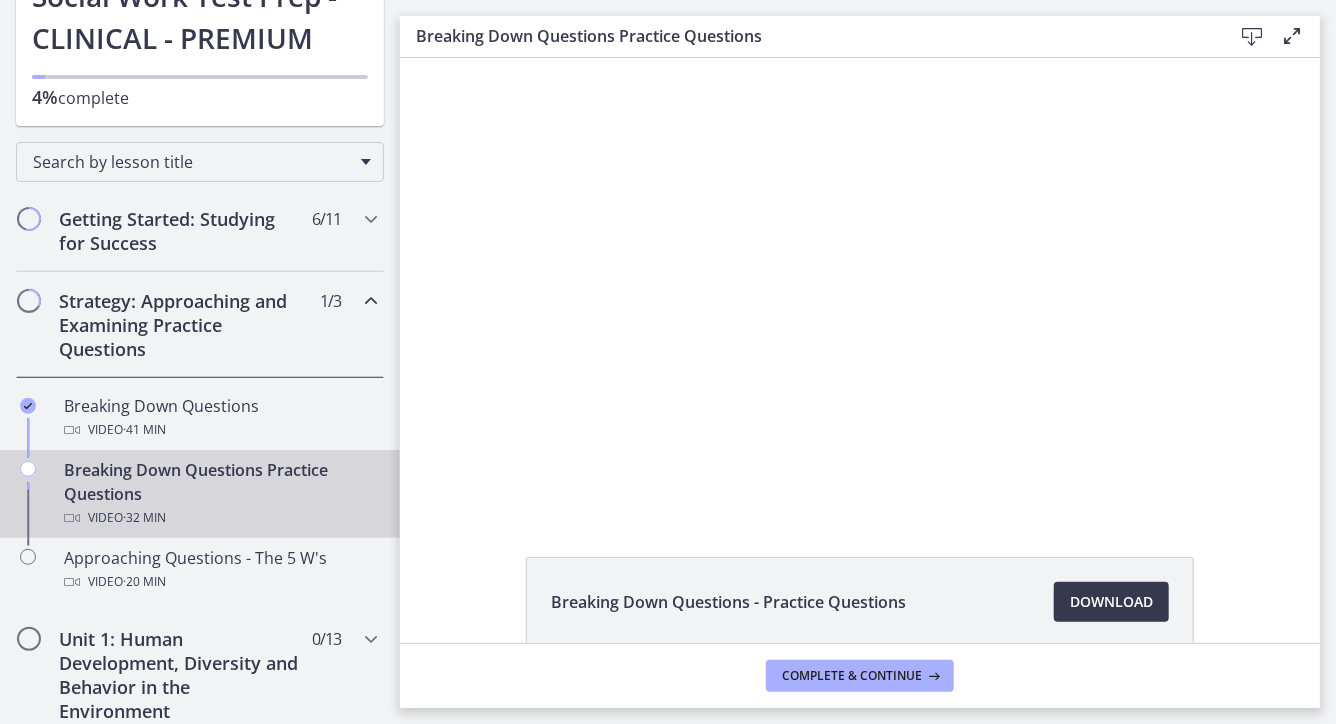 scroll, scrollTop: 0, scrollLeft: 0, axis: both 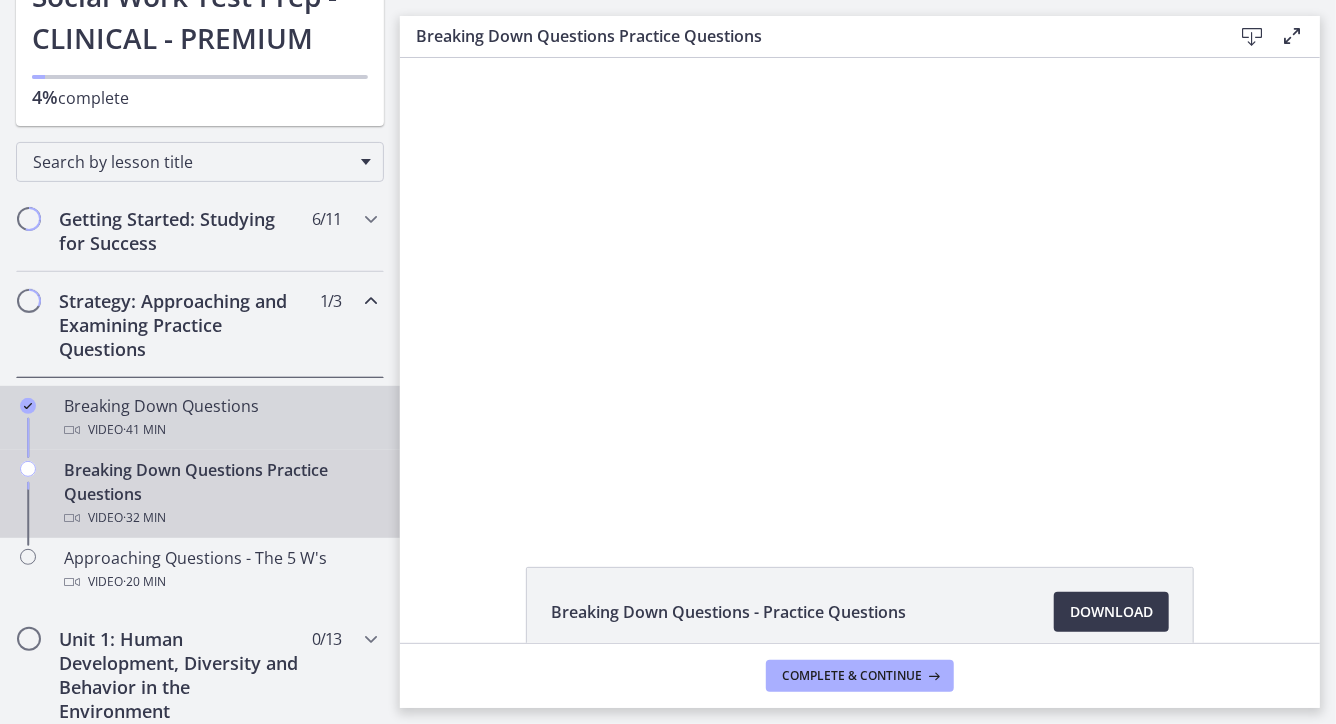 click on "Breaking Down Questions
Video
·  41 min" at bounding box center (220, 418) 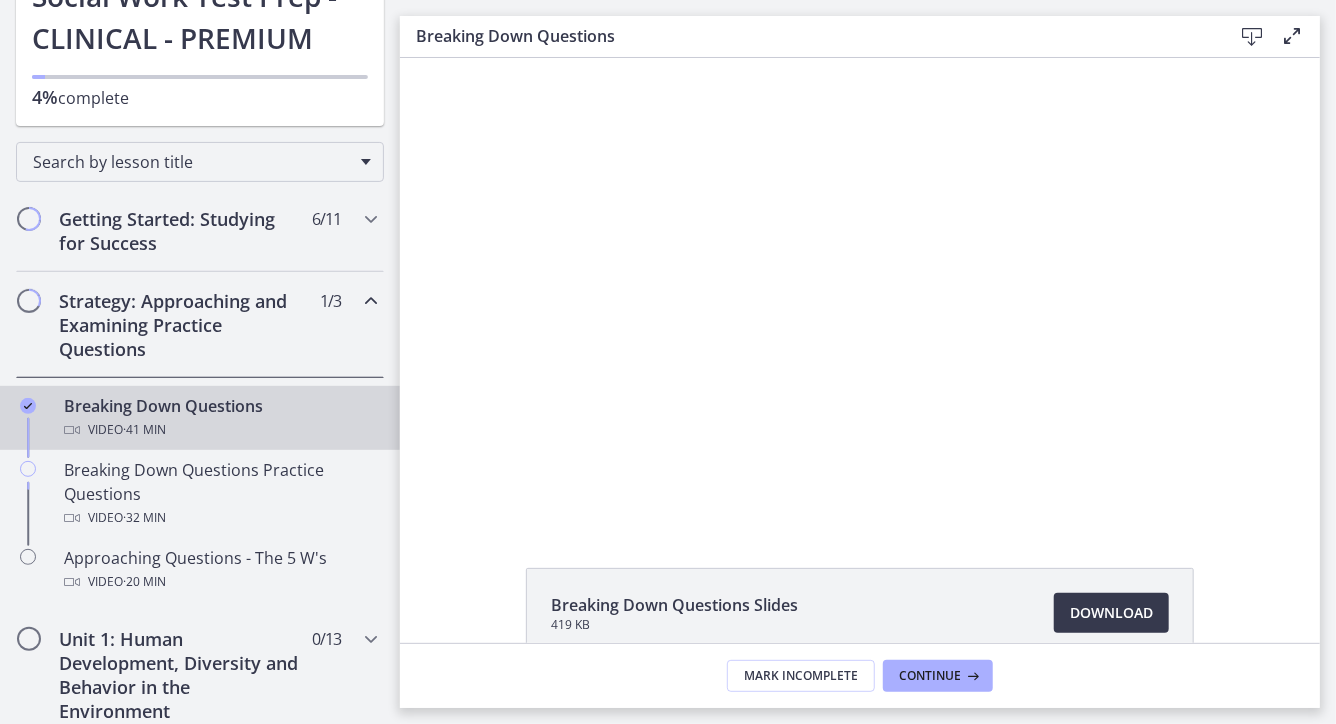 scroll, scrollTop: 0, scrollLeft: 0, axis: both 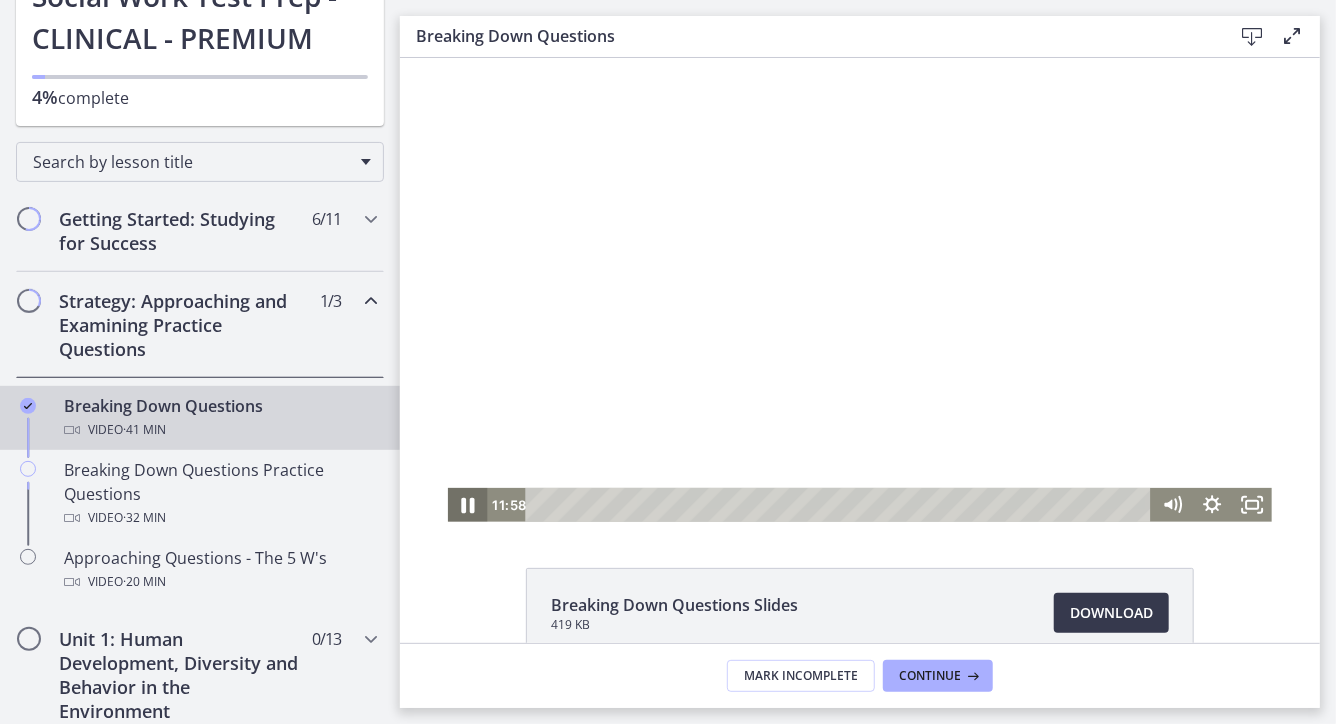 click 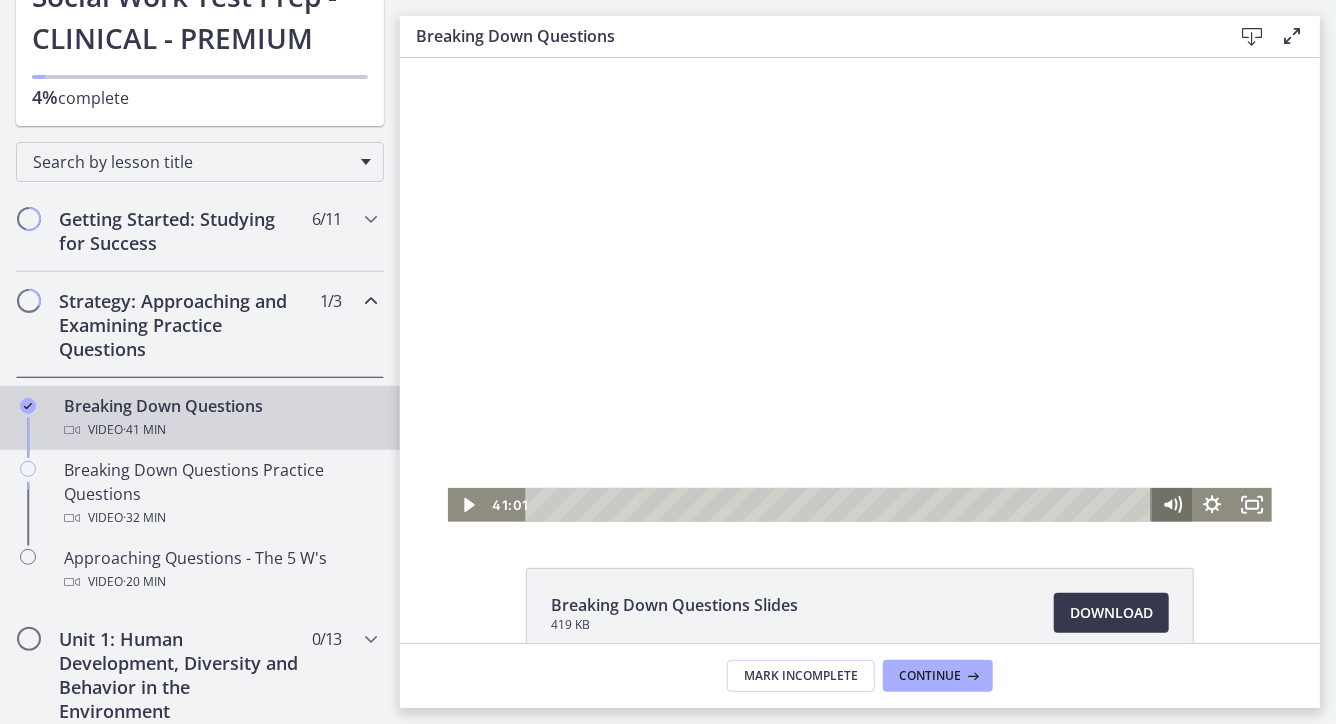 drag, startPoint x: 717, startPoint y: 504, endPoint x: 1153, endPoint y: 509, distance: 436.02866 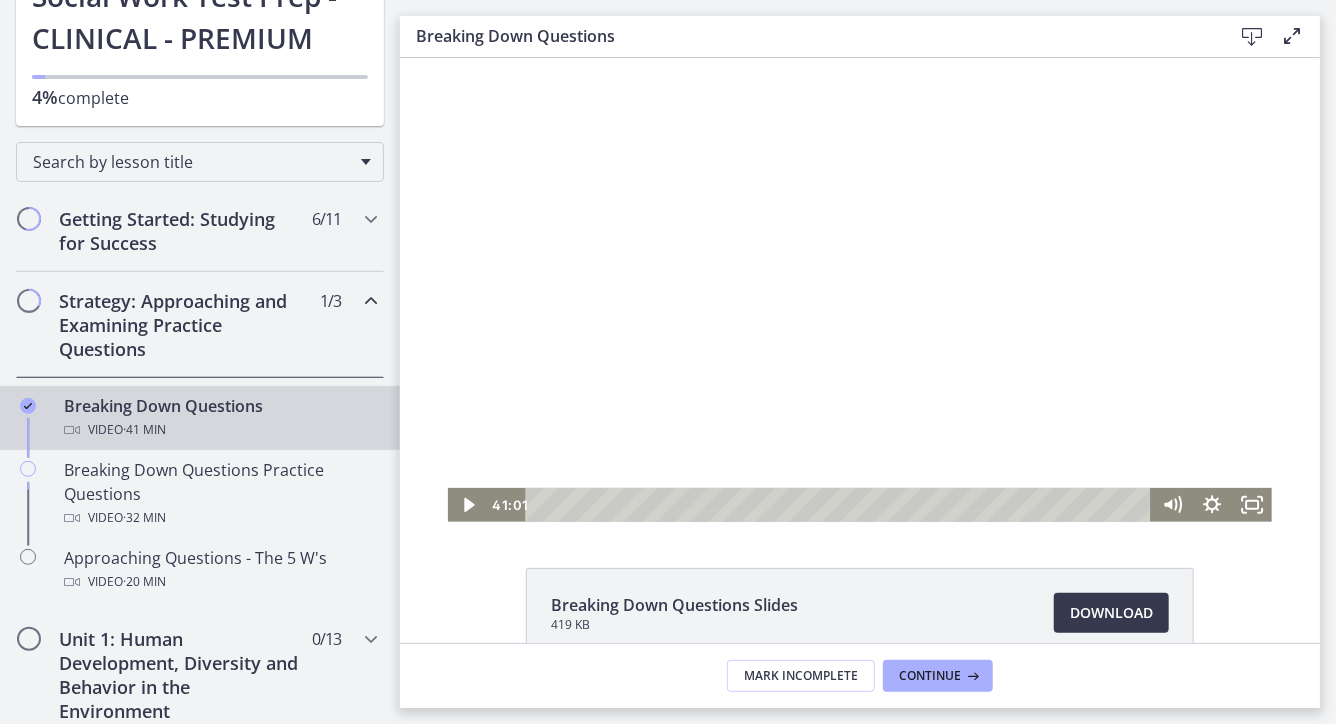 drag, startPoint x: 1057, startPoint y: 266, endPoint x: 892, endPoint y: 248, distance: 165.97891 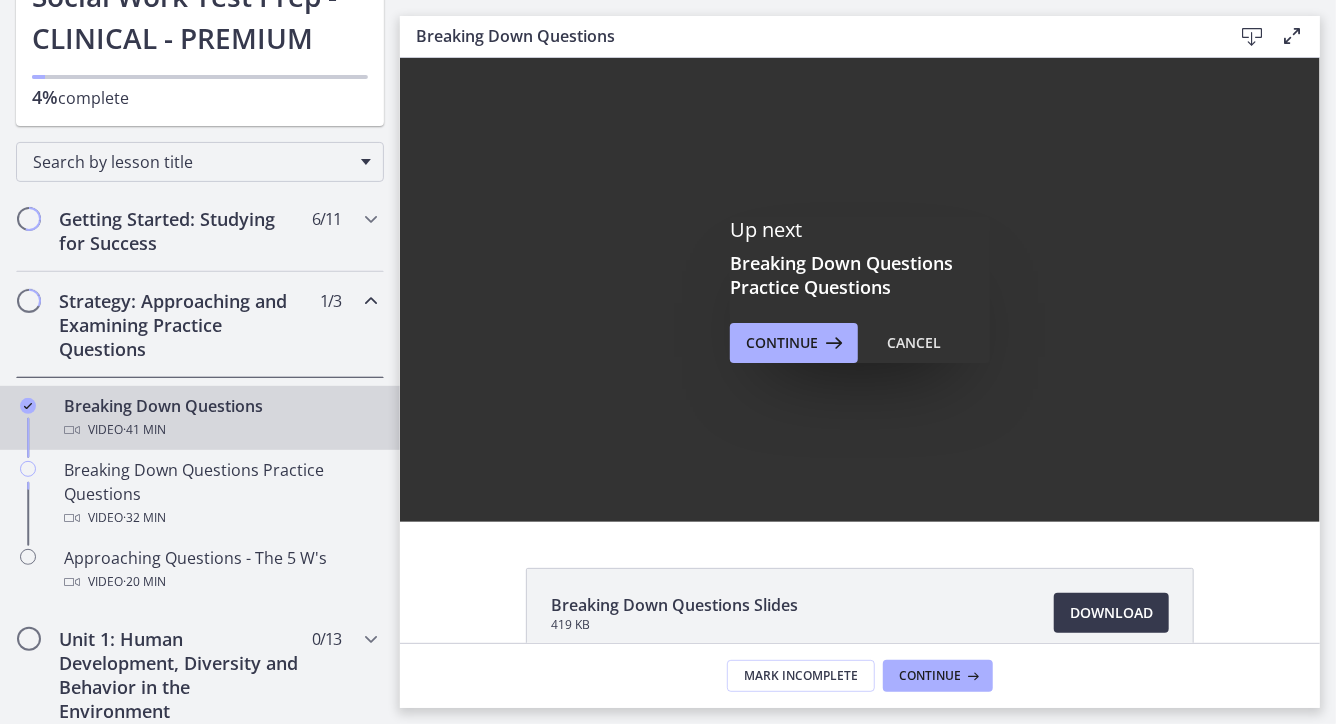 scroll, scrollTop: 0, scrollLeft: 0, axis: both 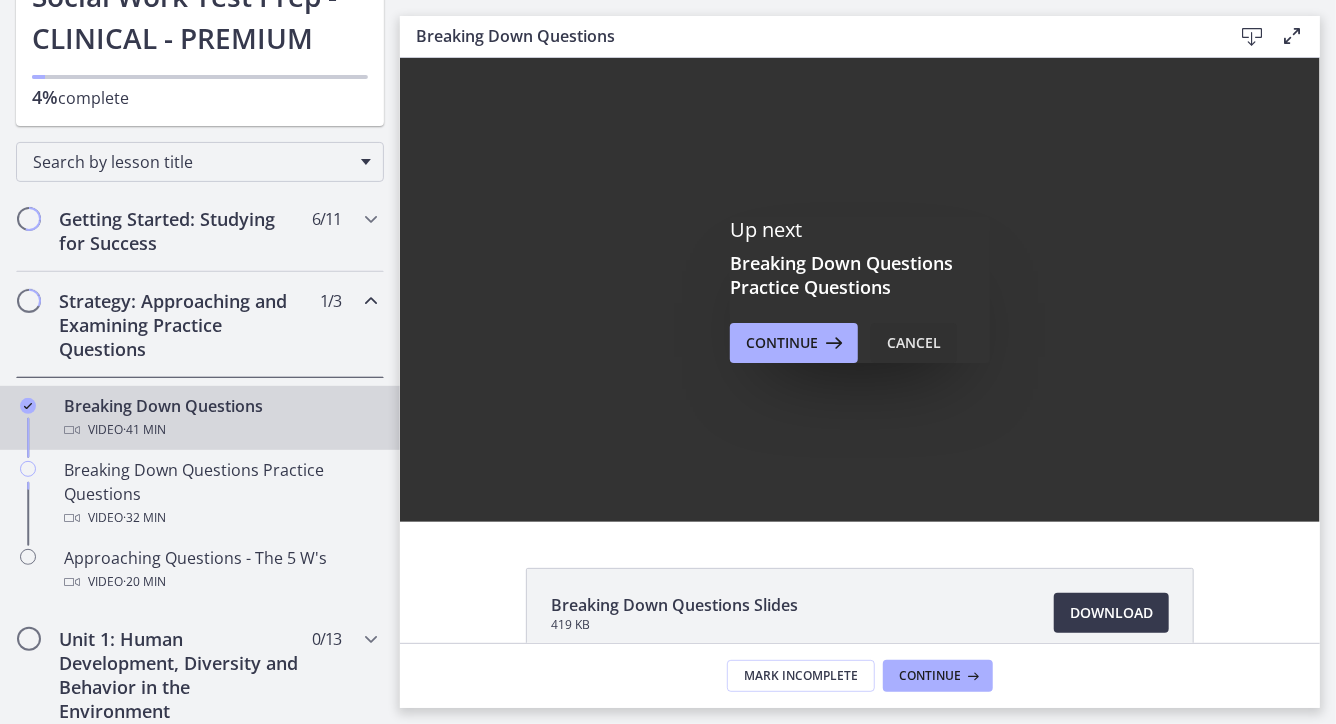 click on "Cancel" at bounding box center (914, 343) 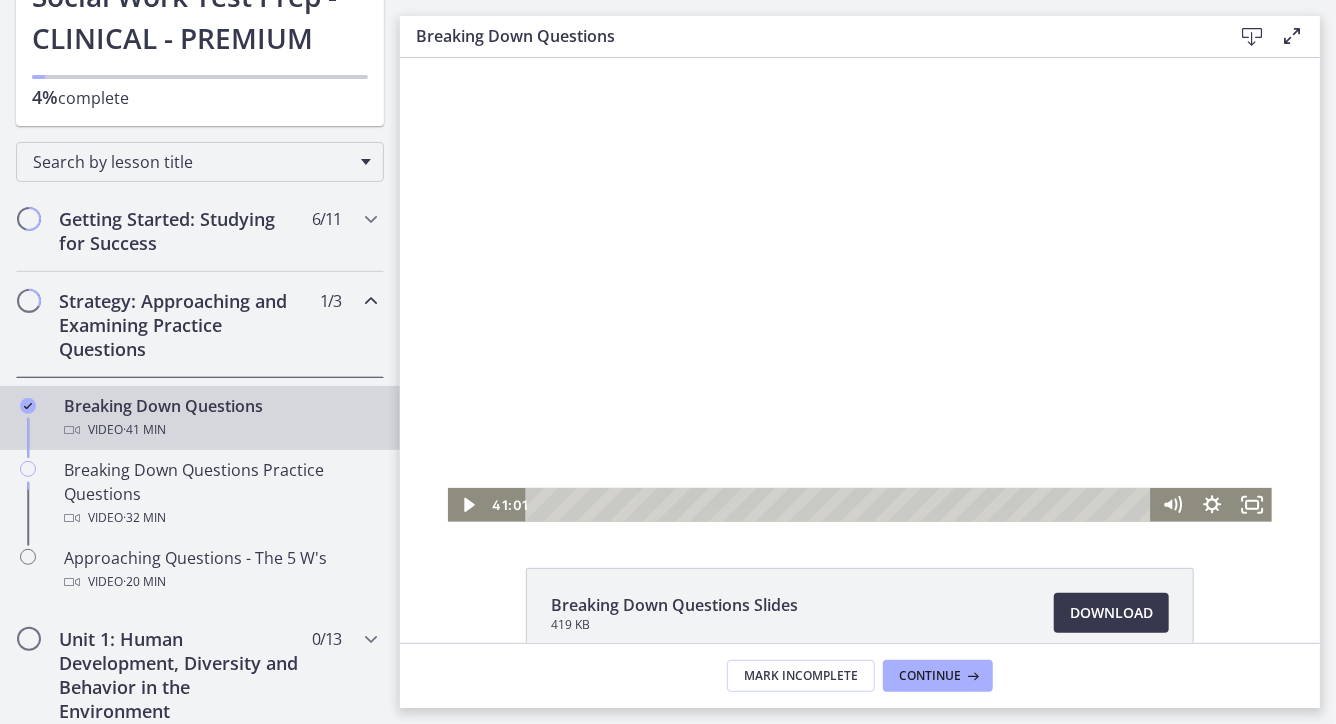drag, startPoint x: 714, startPoint y: 504, endPoint x: 1152, endPoint y: 537, distance: 439.2414 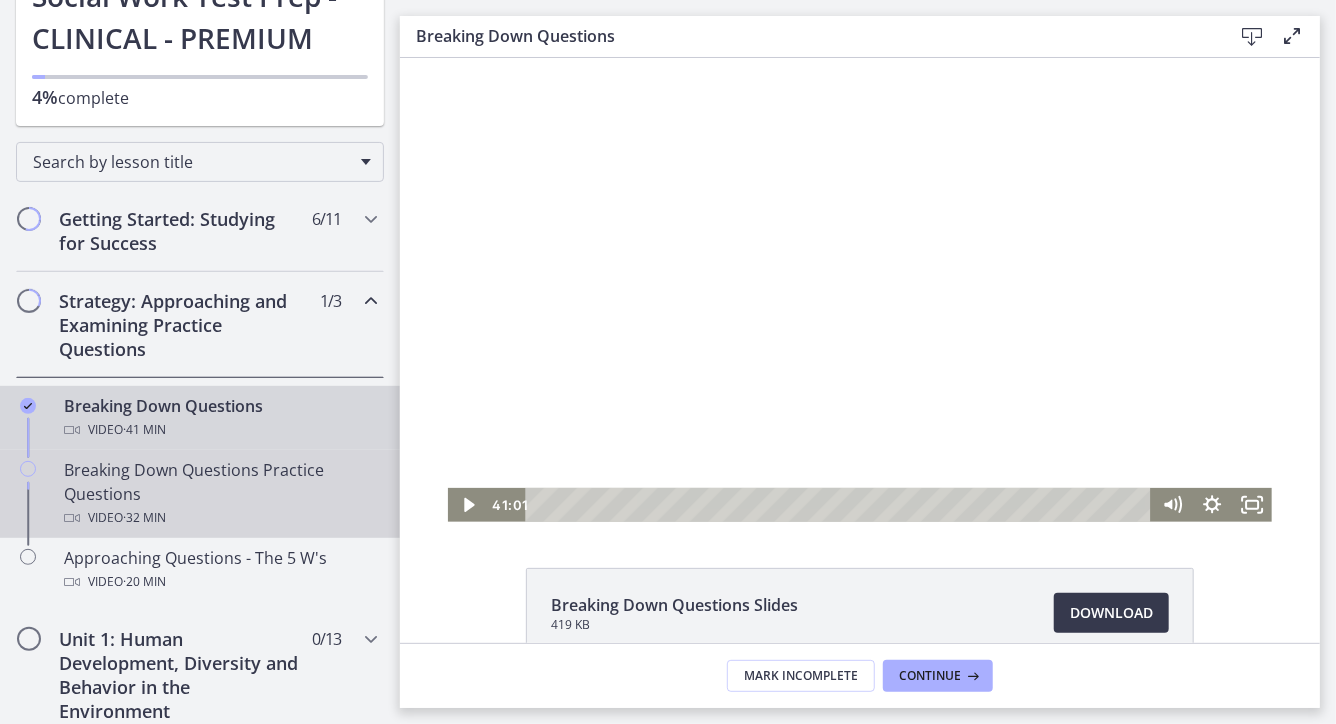click on "·  32 min" at bounding box center (144, 518) 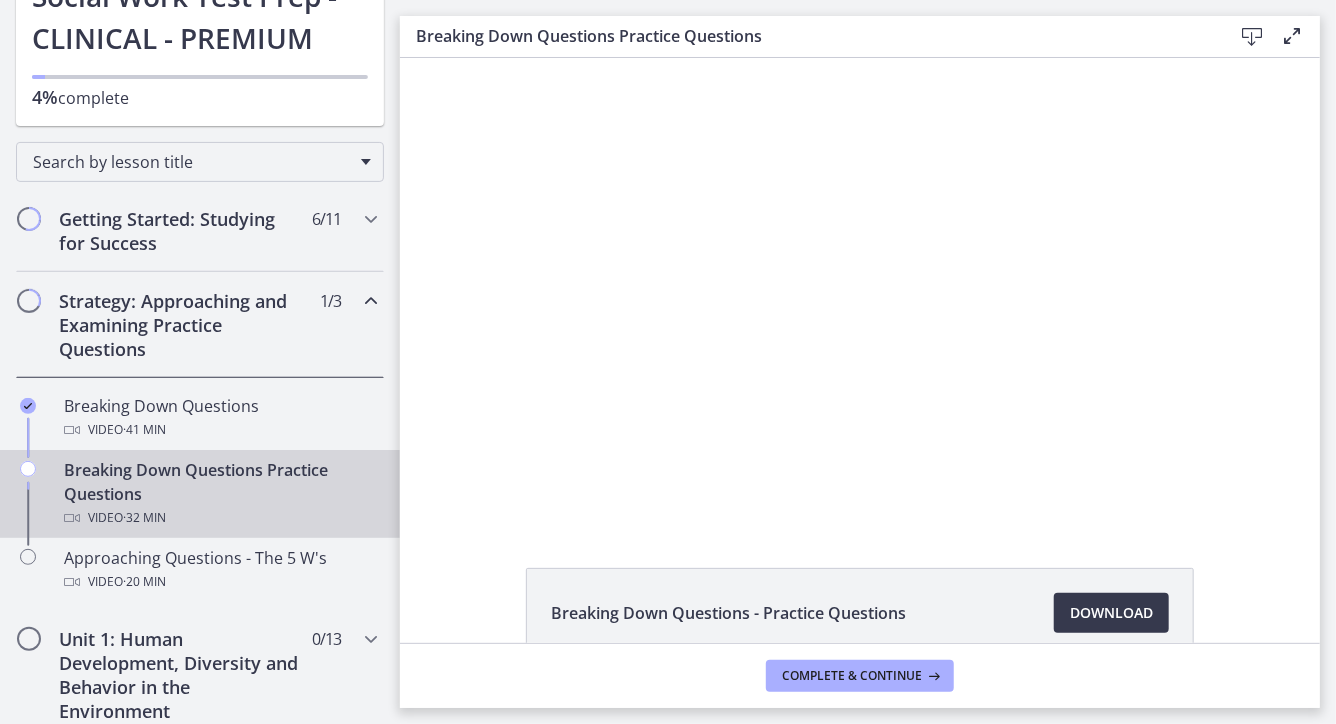 scroll, scrollTop: 0, scrollLeft: 0, axis: both 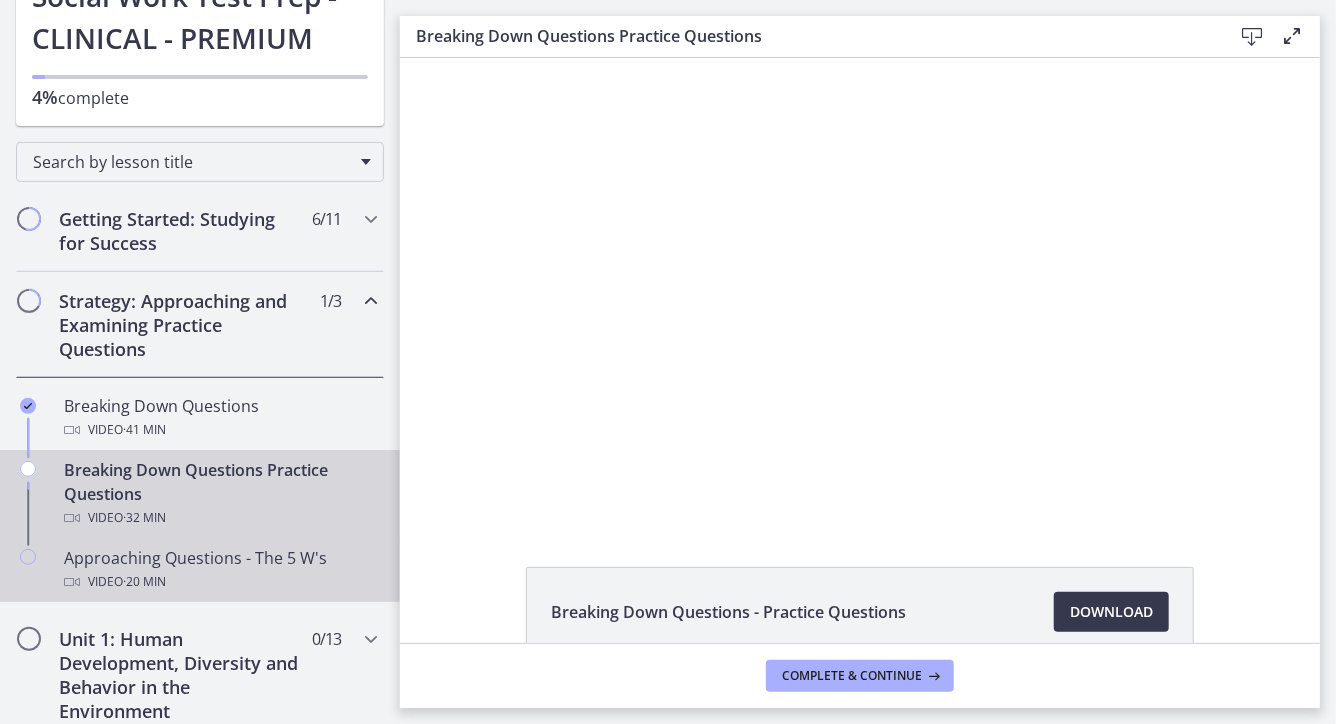 click on "·  20 min" at bounding box center [144, 582] 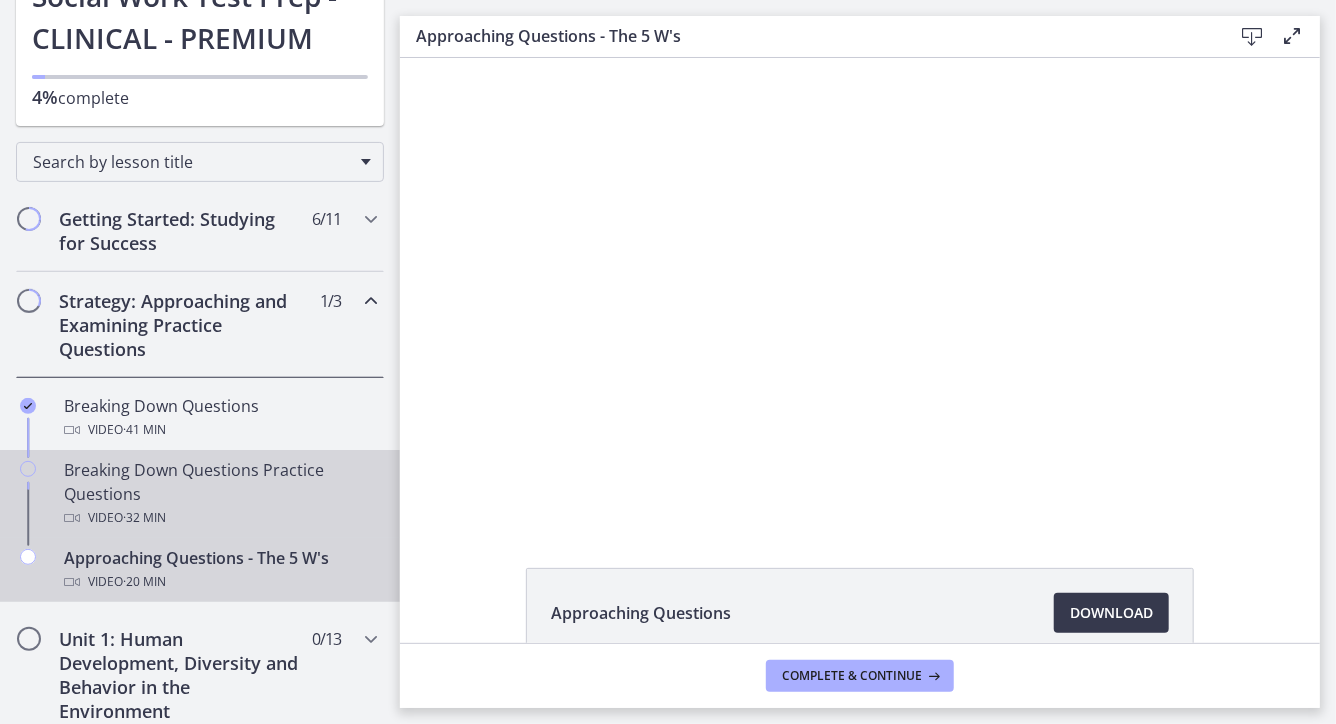 scroll, scrollTop: 0, scrollLeft: 0, axis: both 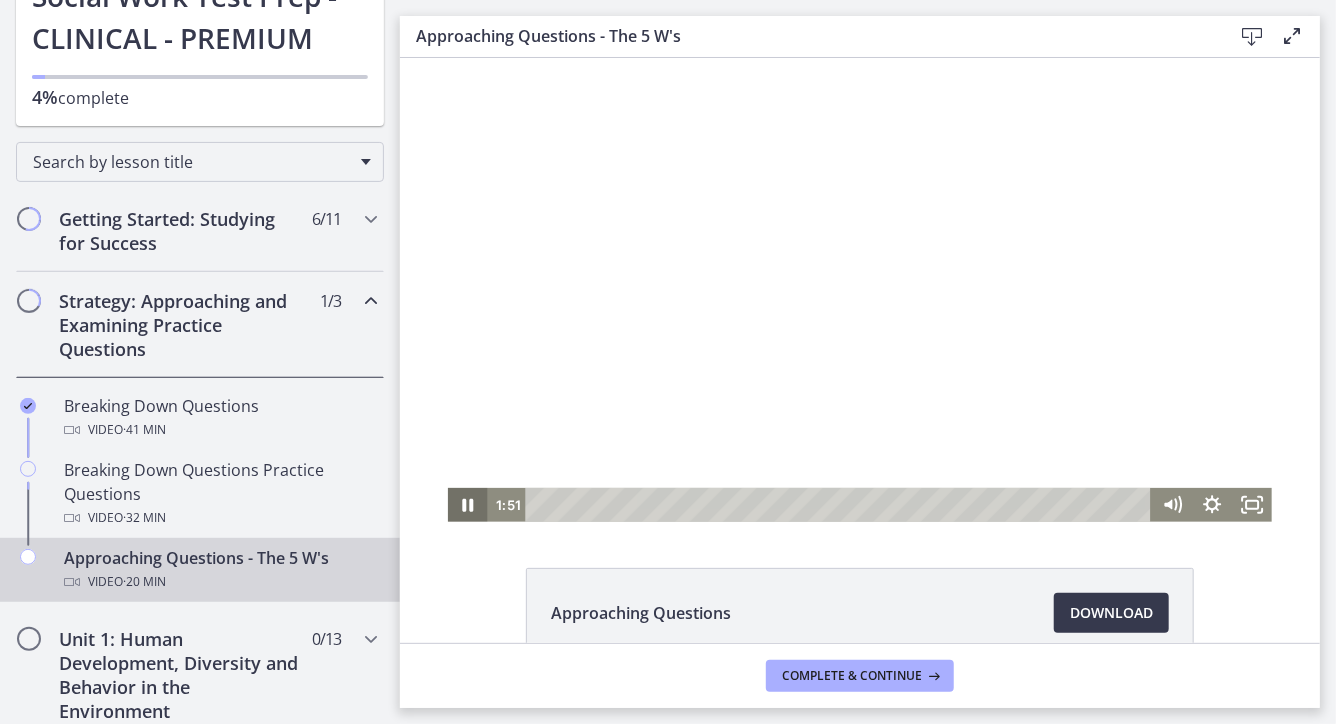 click 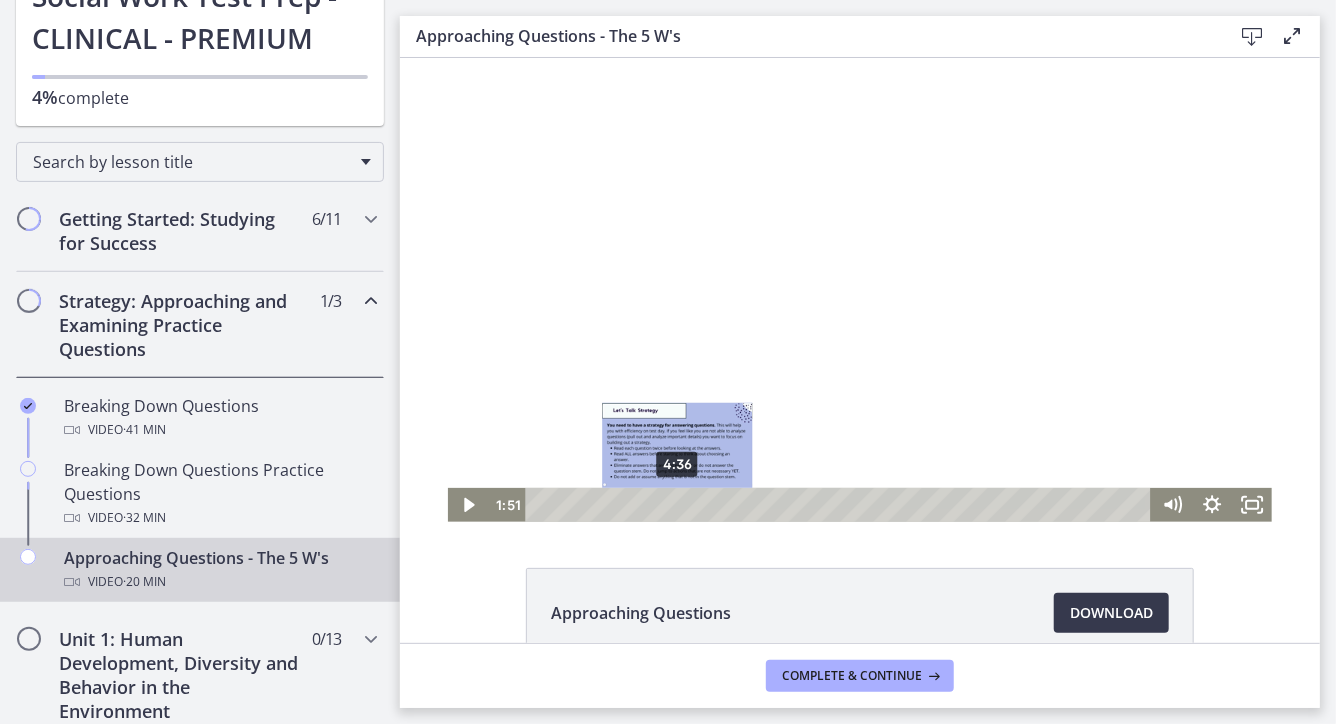 click on "4:36" at bounding box center [841, 504] 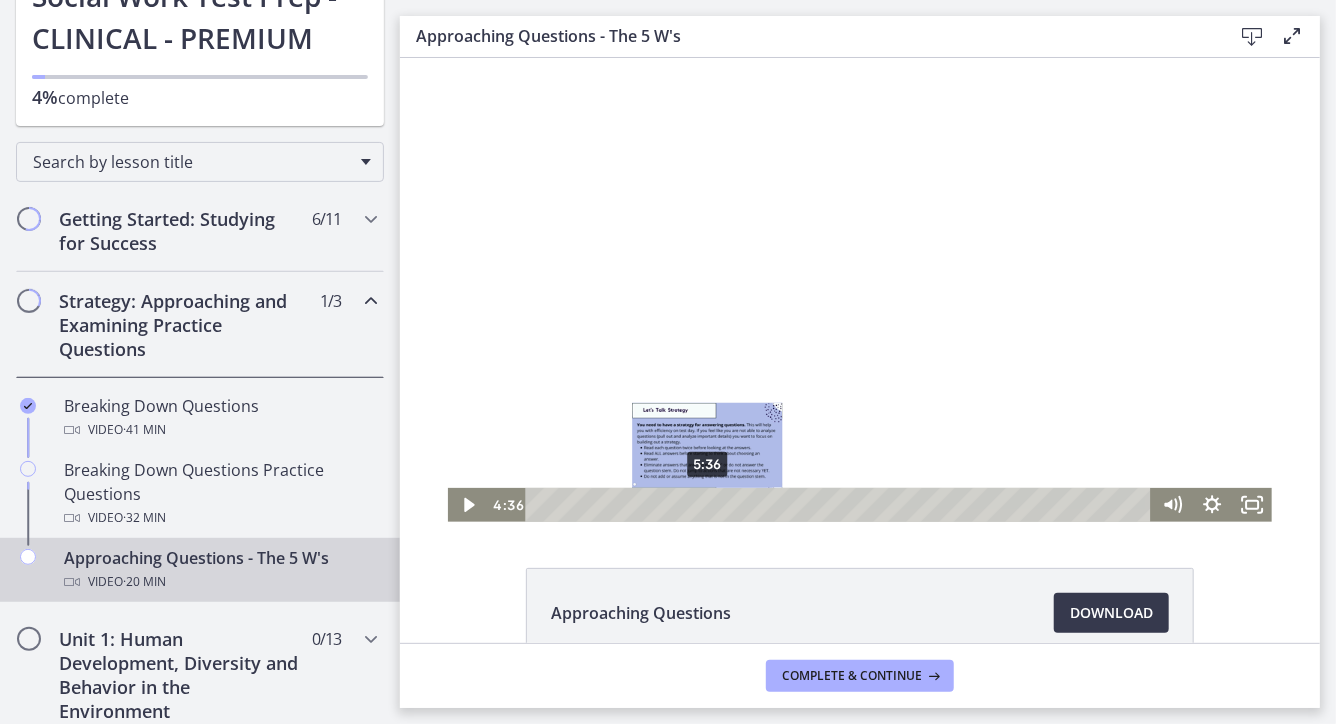 click on "5:36" at bounding box center [841, 504] 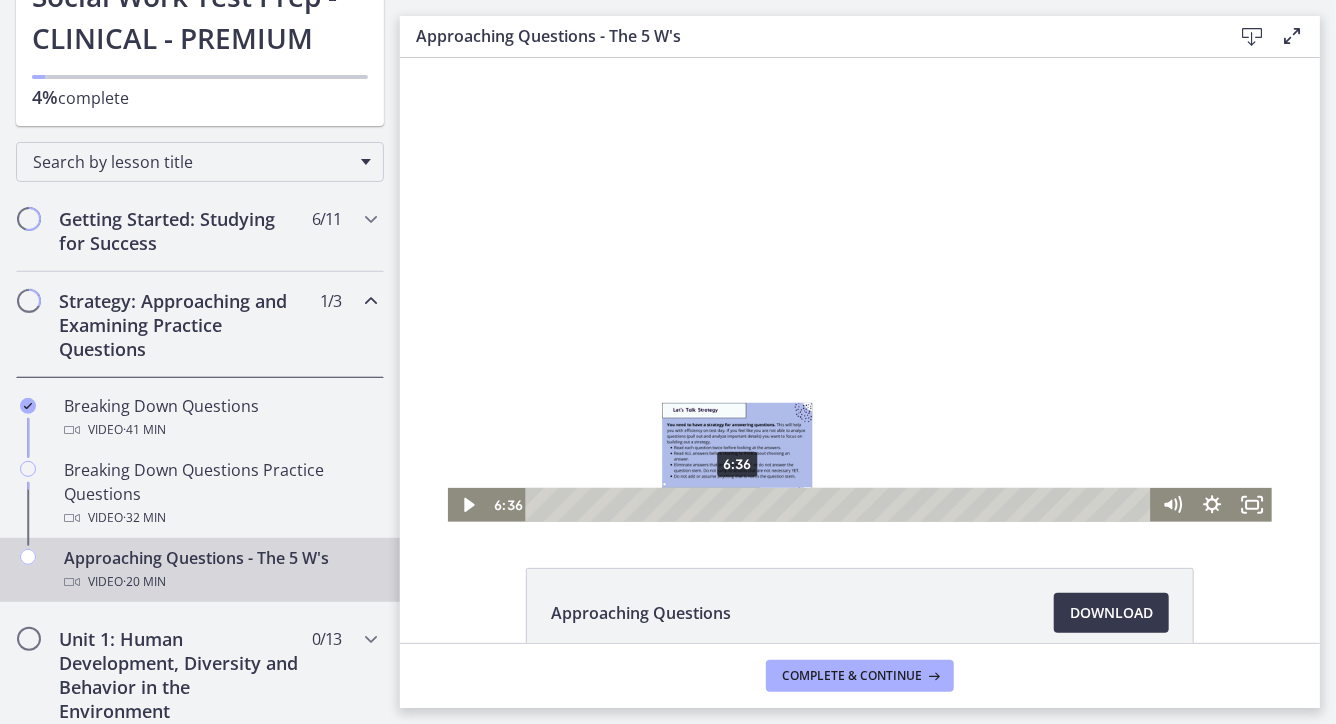 click on "6:36" at bounding box center [841, 504] 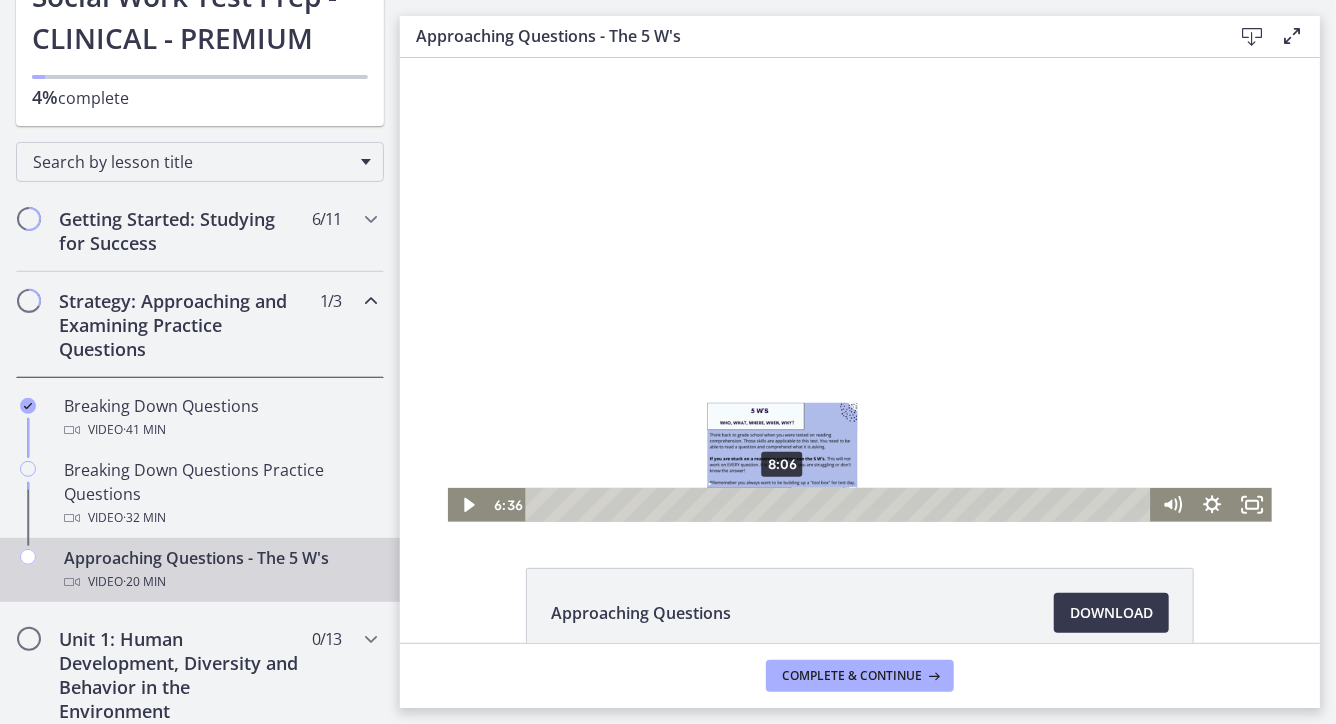 click on "8:06" at bounding box center (841, 504) 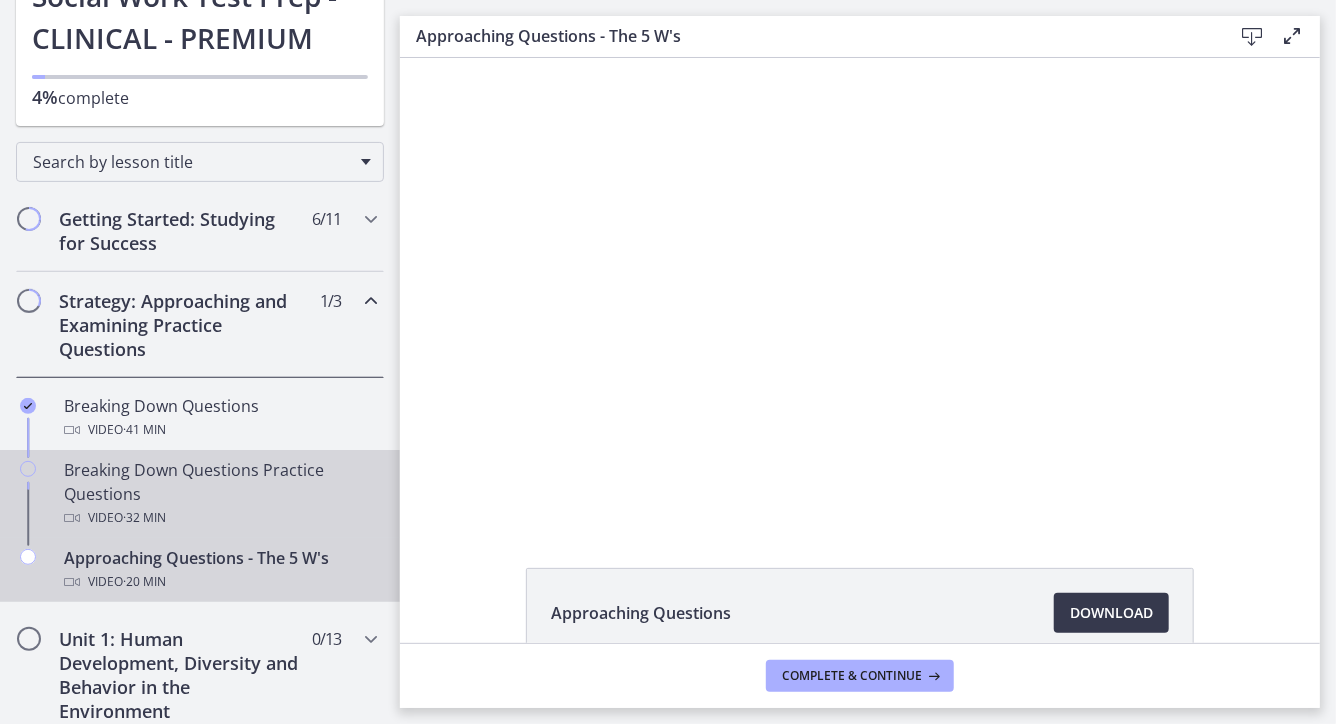 click on "Breaking Down Questions Practice Questions
Video
·  32 min" at bounding box center (220, 494) 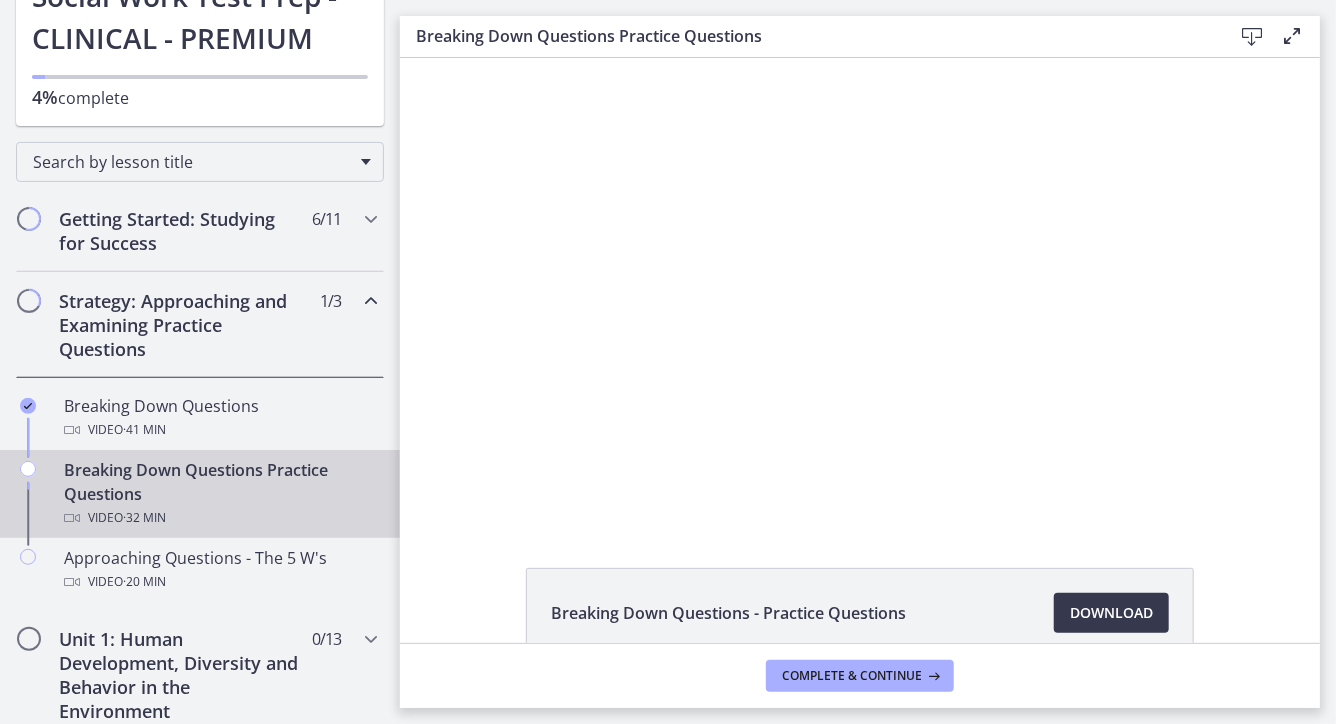 scroll, scrollTop: 0, scrollLeft: 0, axis: both 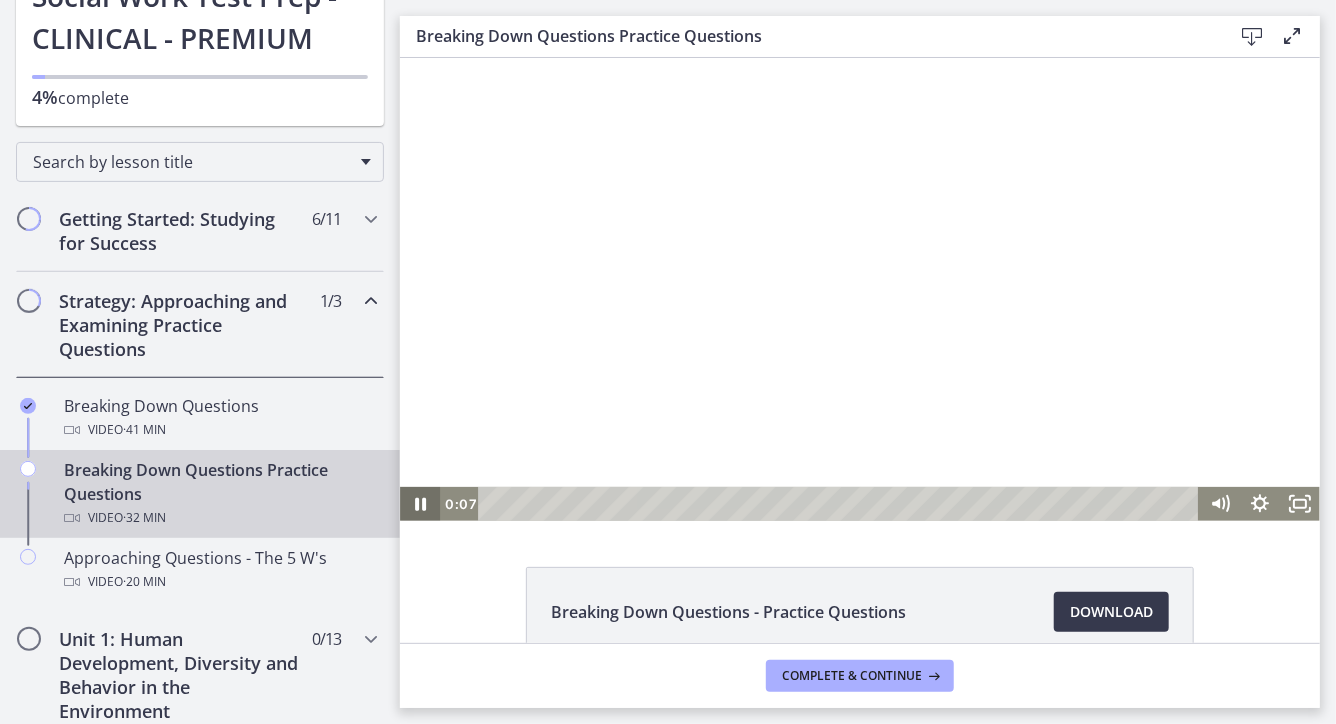 click 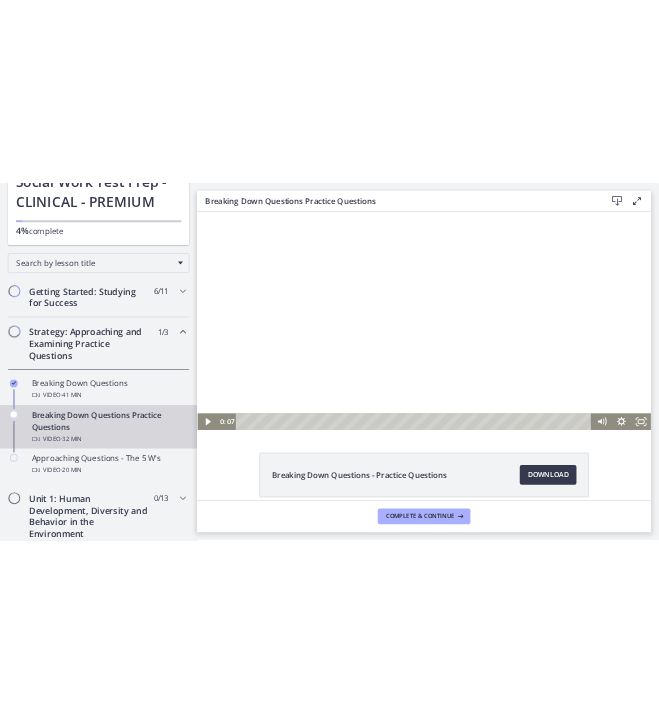scroll, scrollTop: 20, scrollLeft: 0, axis: vertical 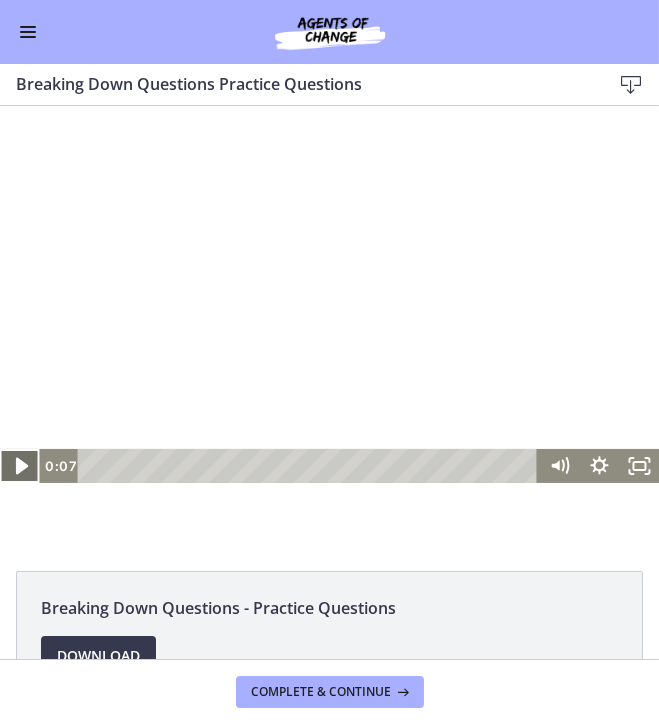 click 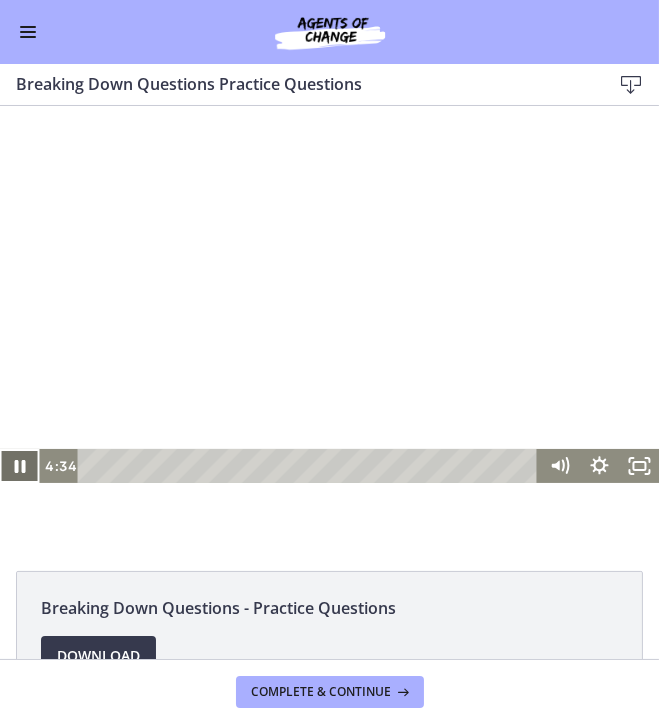 click 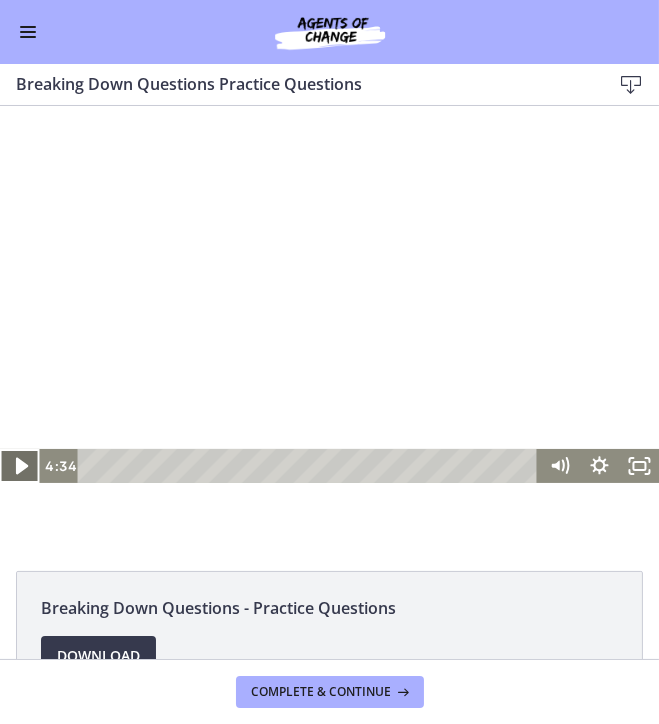 click 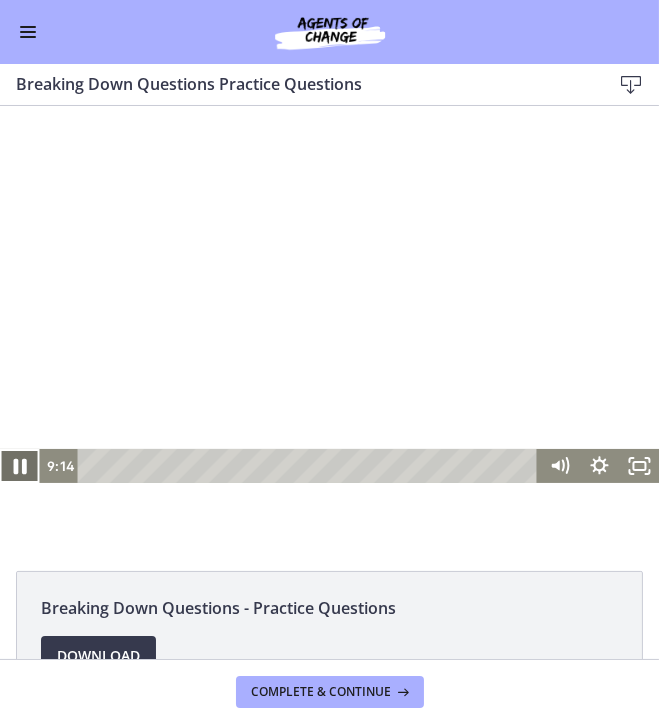 click 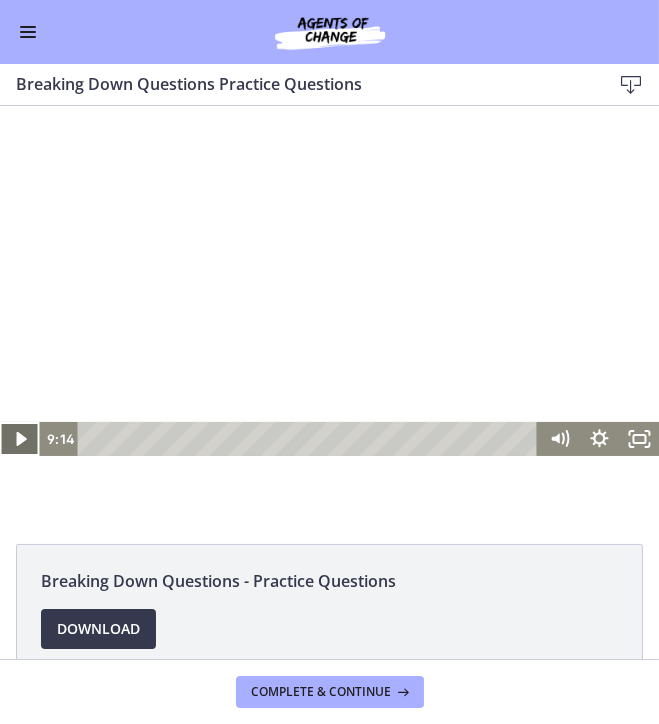 scroll, scrollTop: 93, scrollLeft: 0, axis: vertical 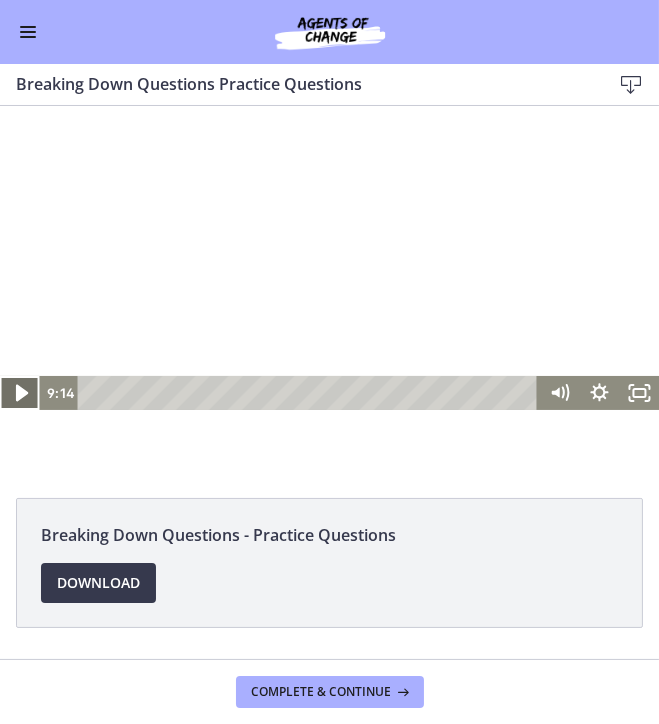 click 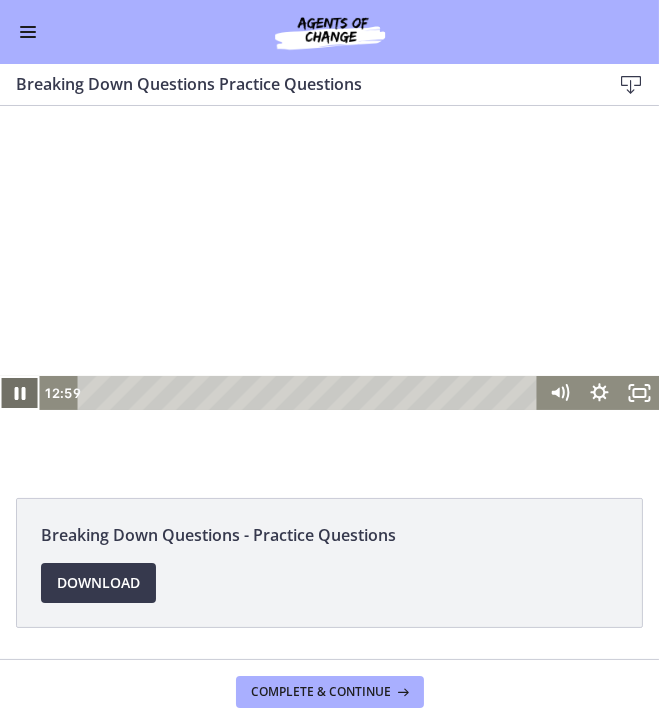 click 